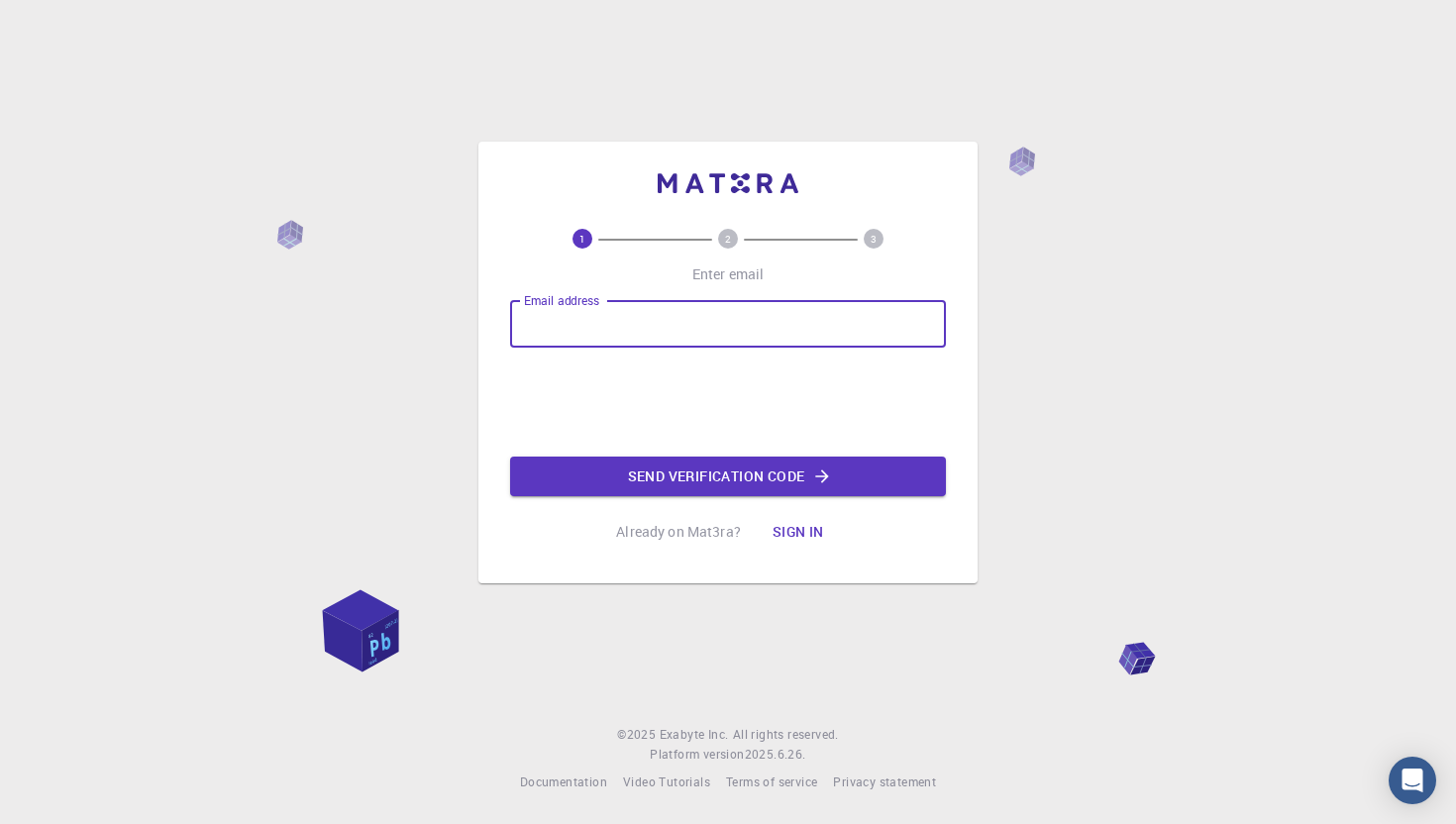 scroll, scrollTop: 0, scrollLeft: 0, axis: both 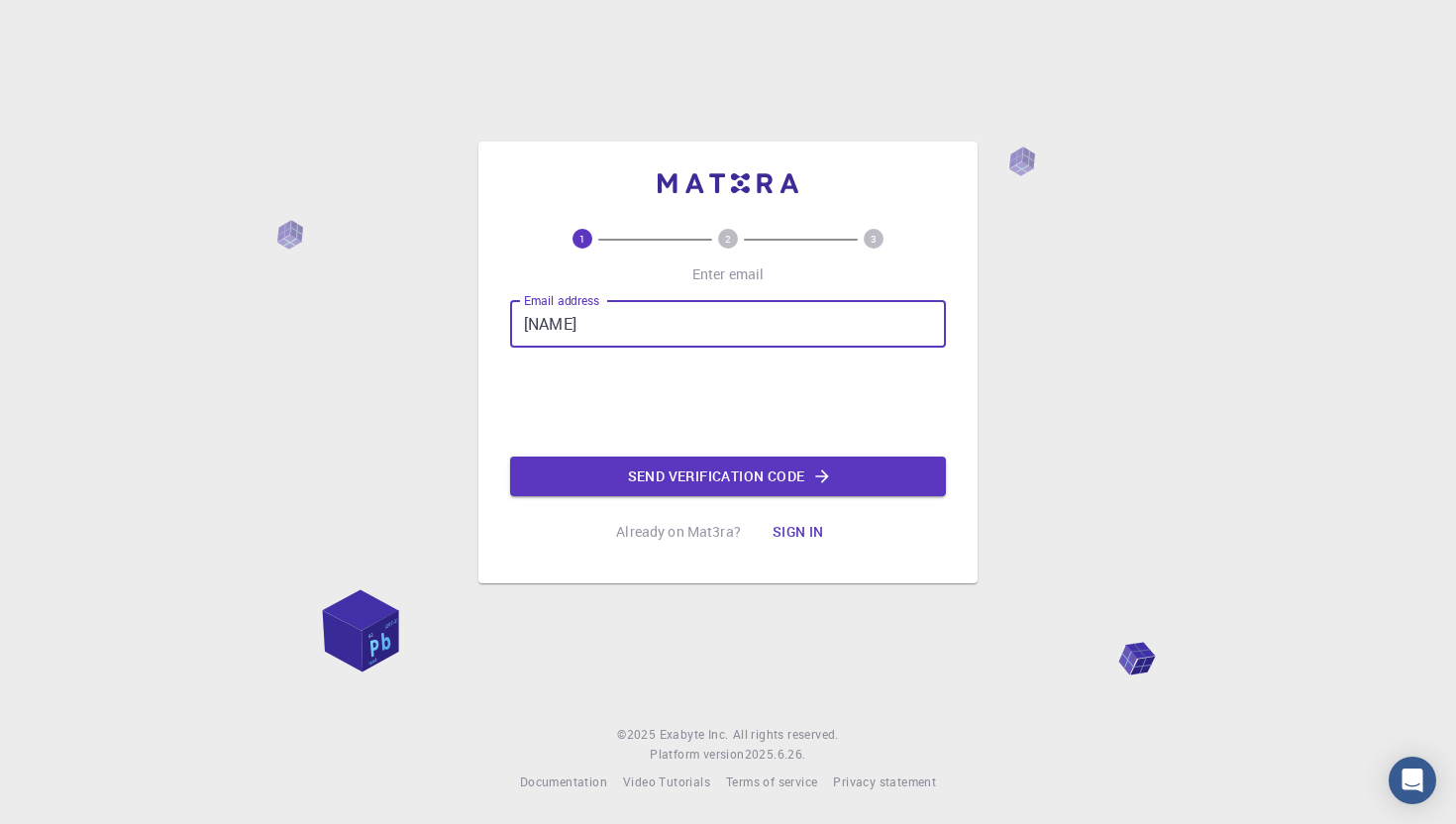 type on "[EMAIL]" 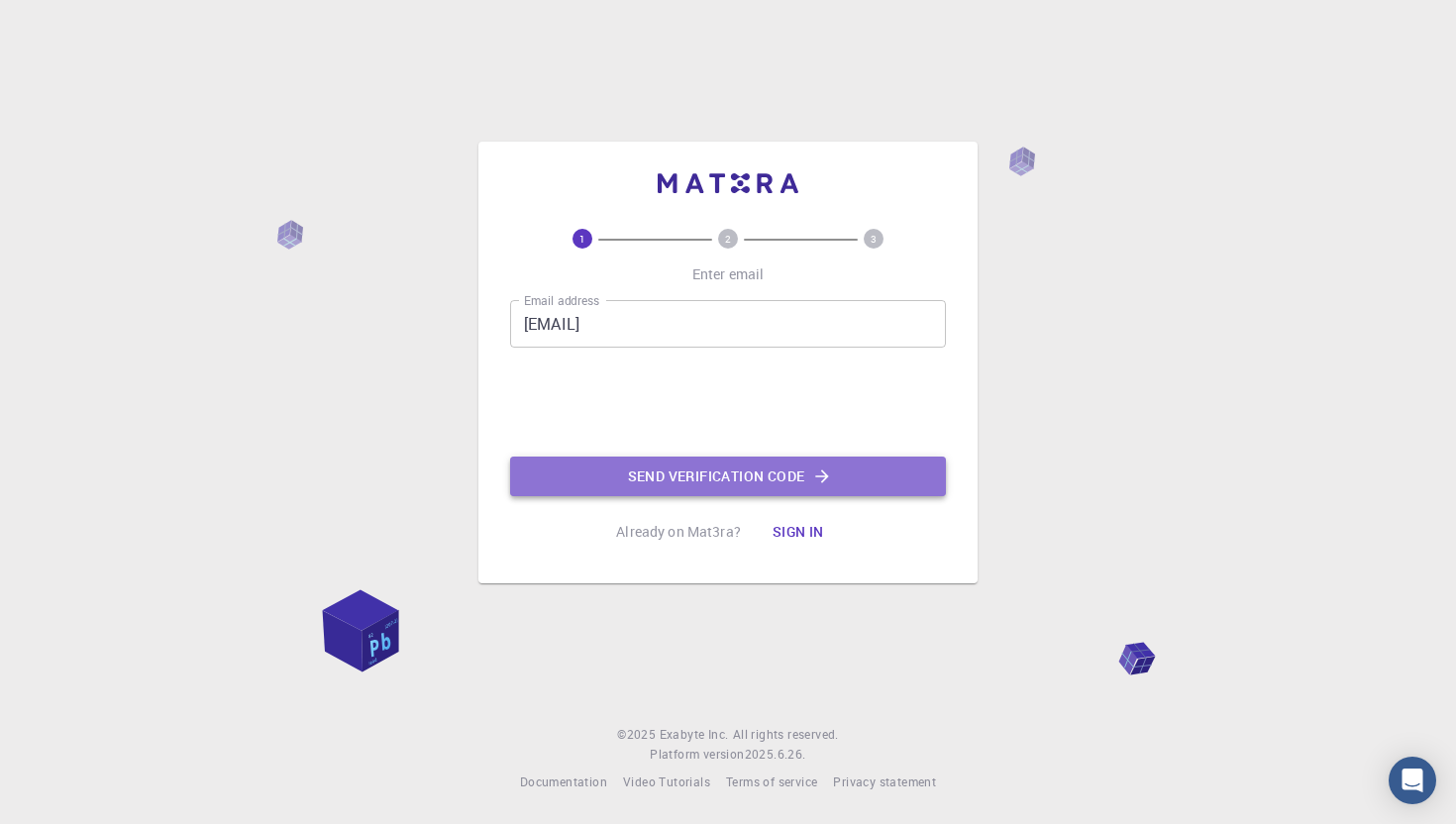 click on "Send verification code" 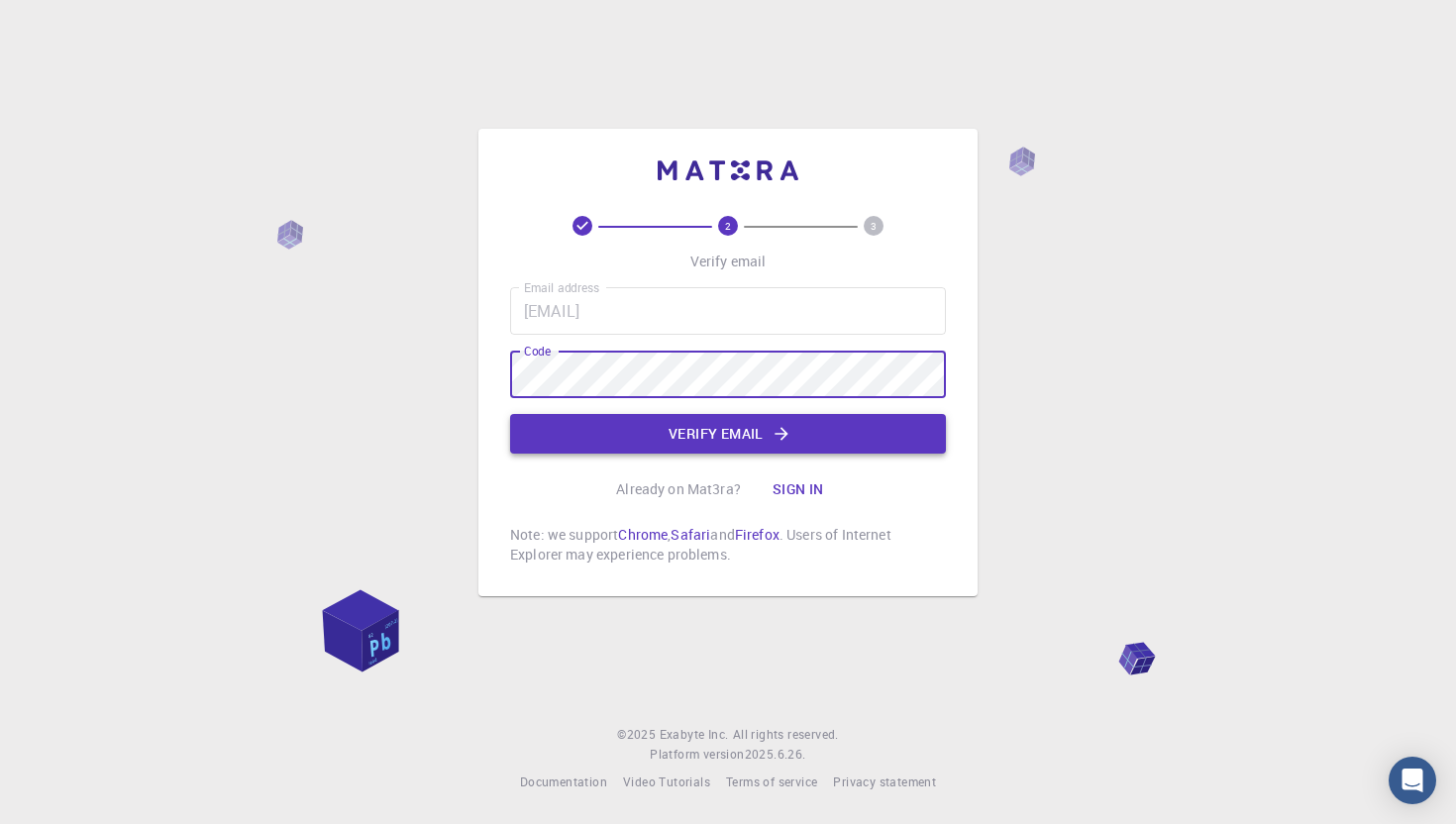 click on "Verify email" 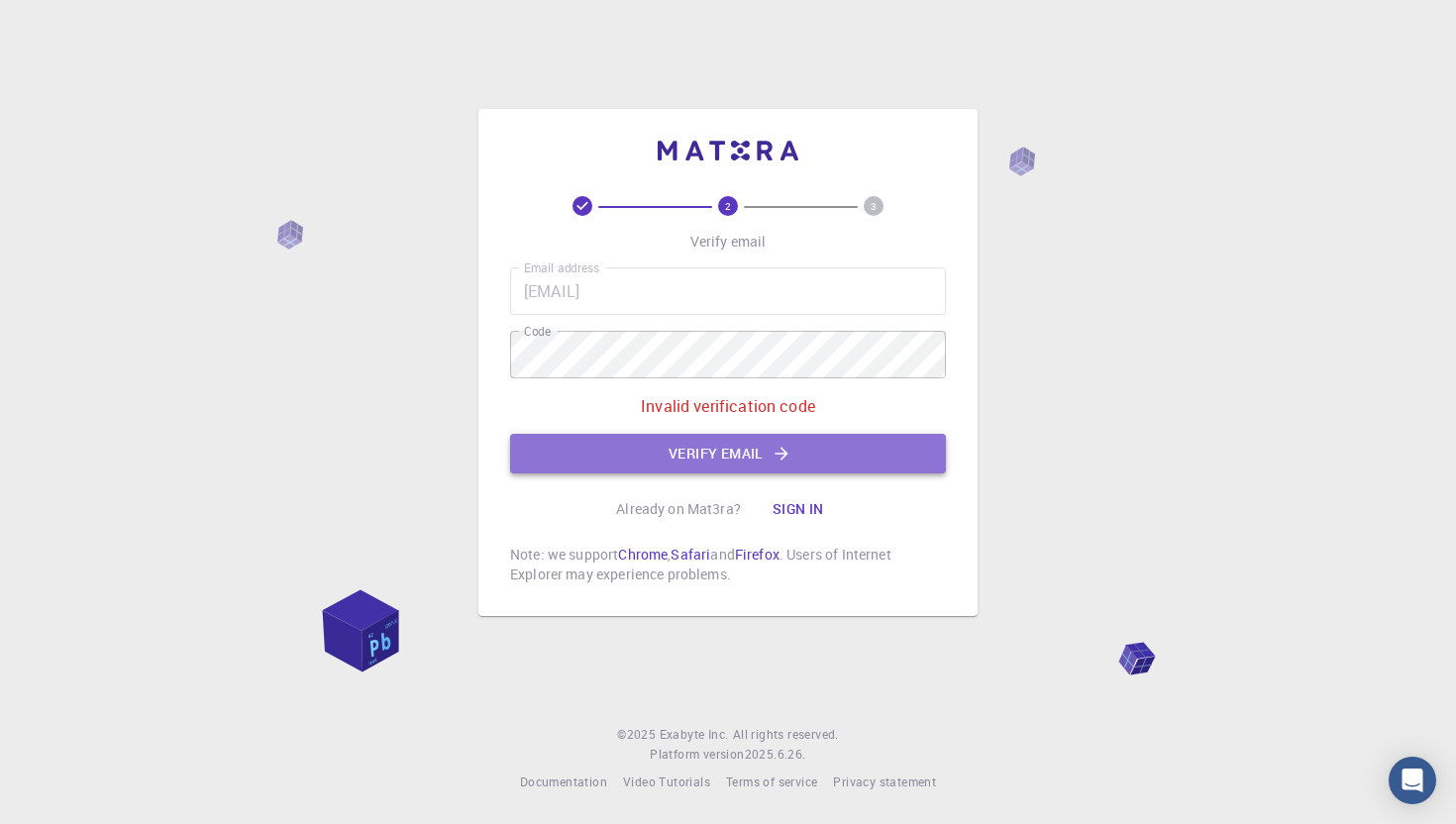 click on "Verify email" at bounding box center (728, 454) 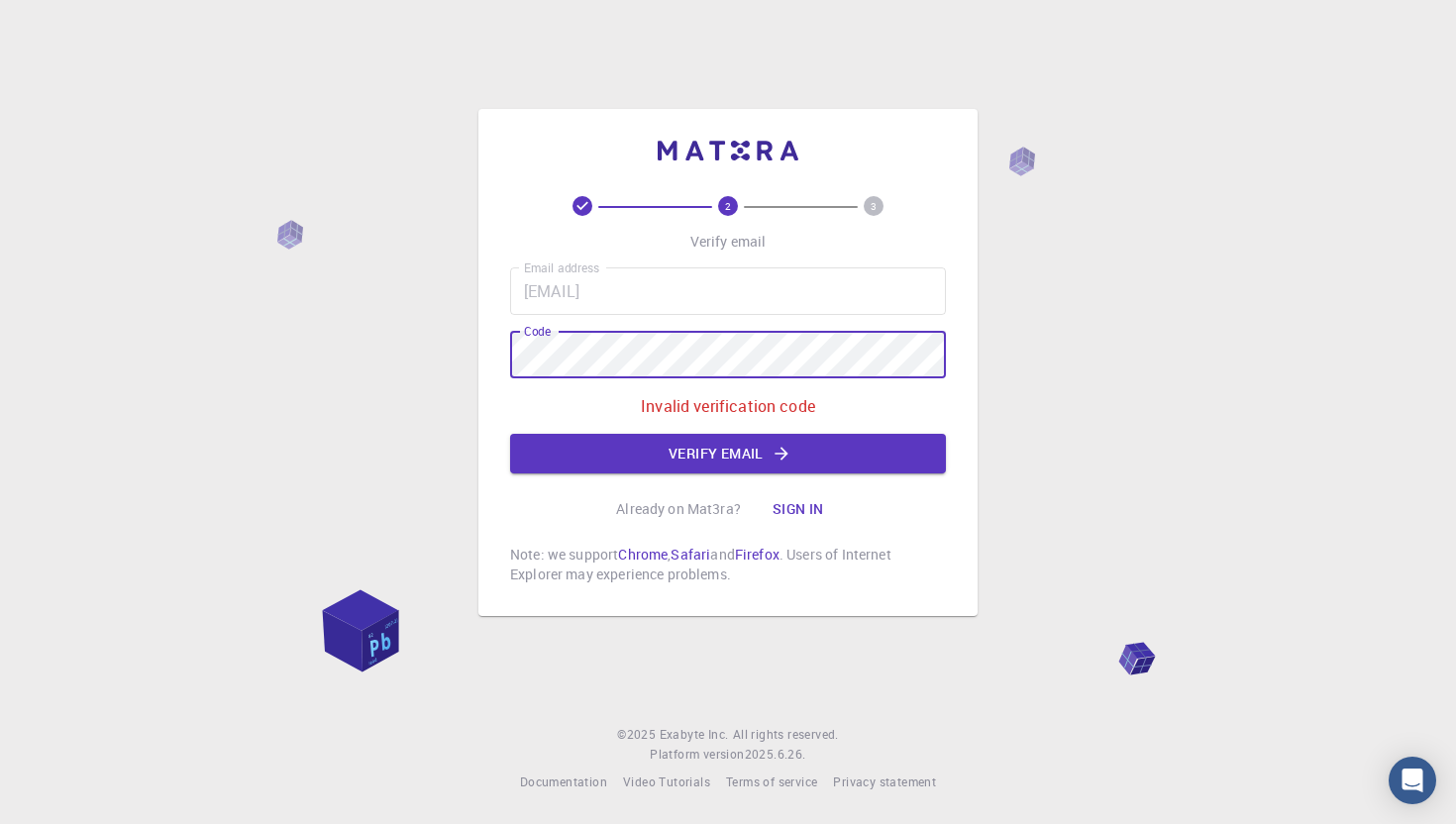 click on "Verify email Email address [EMAIL] Email address Code Code Invalid verification code Verify email Already on Mat3ra? Sign in Note: we support  Chrome ,  Safari  and  Firefox . Users of Internet Explorer may experience problems." at bounding box center [728, 362] 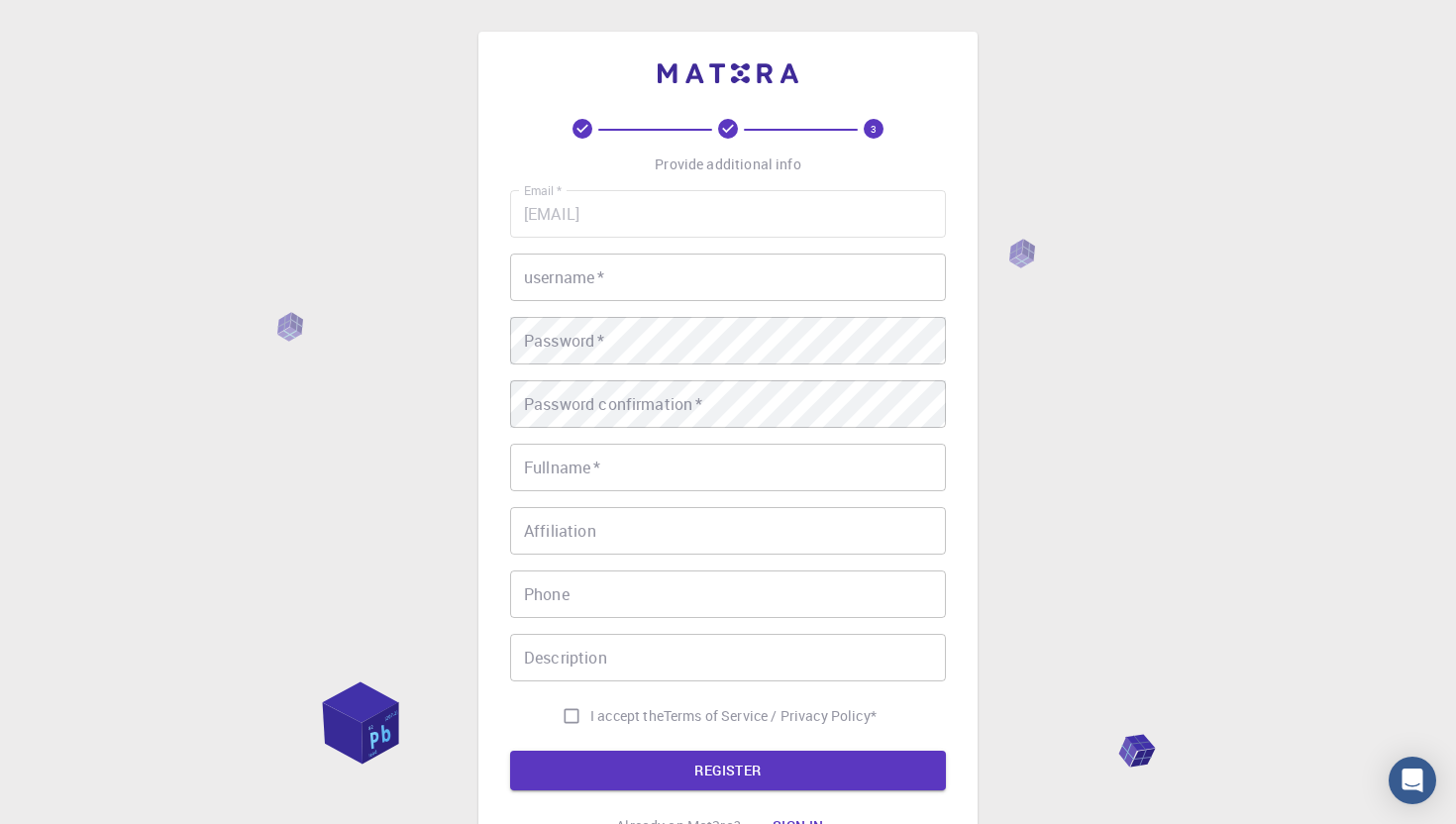 click on "username   *" at bounding box center [728, 277] 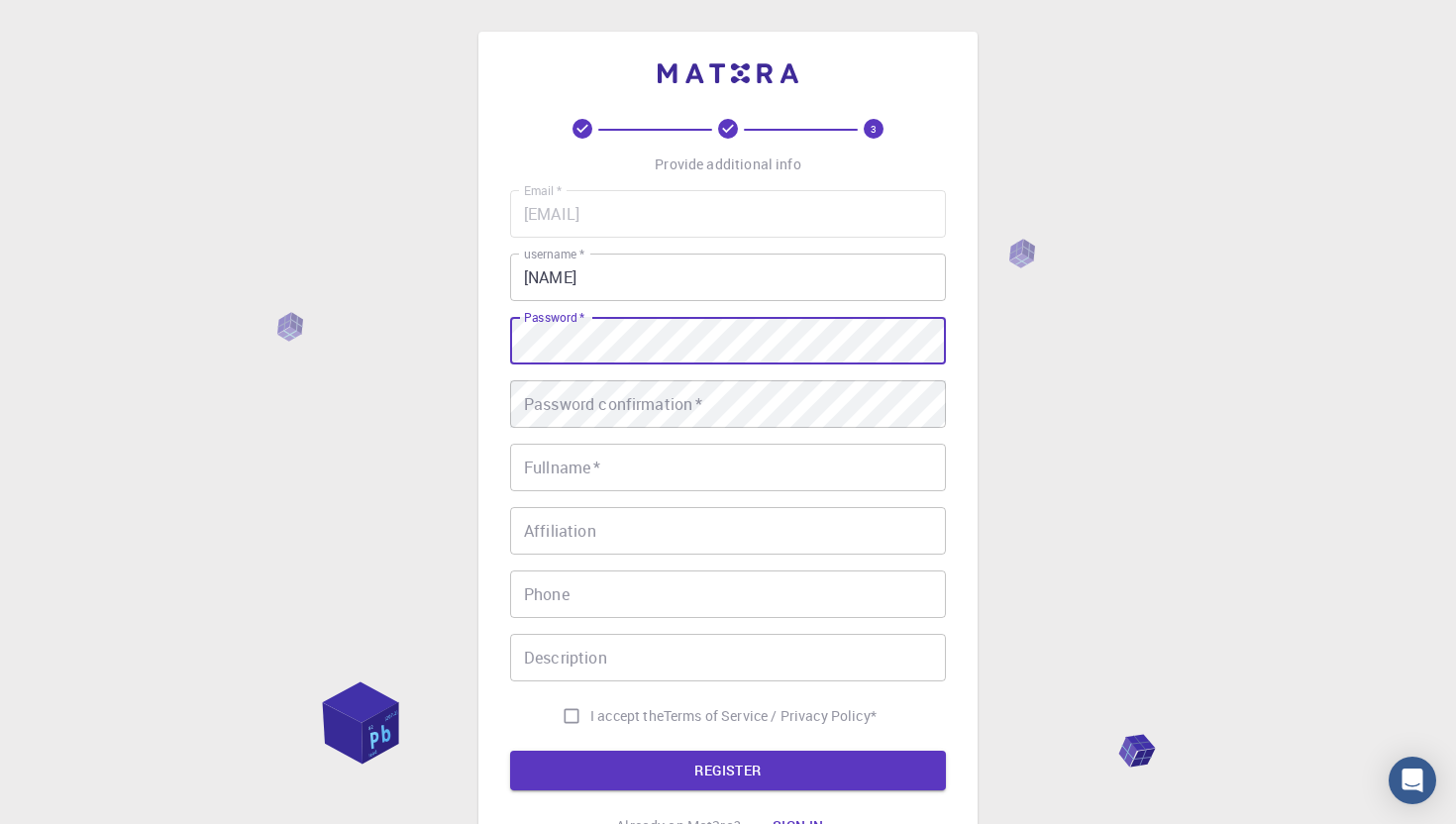 click on "[NAME]" at bounding box center (728, 277) 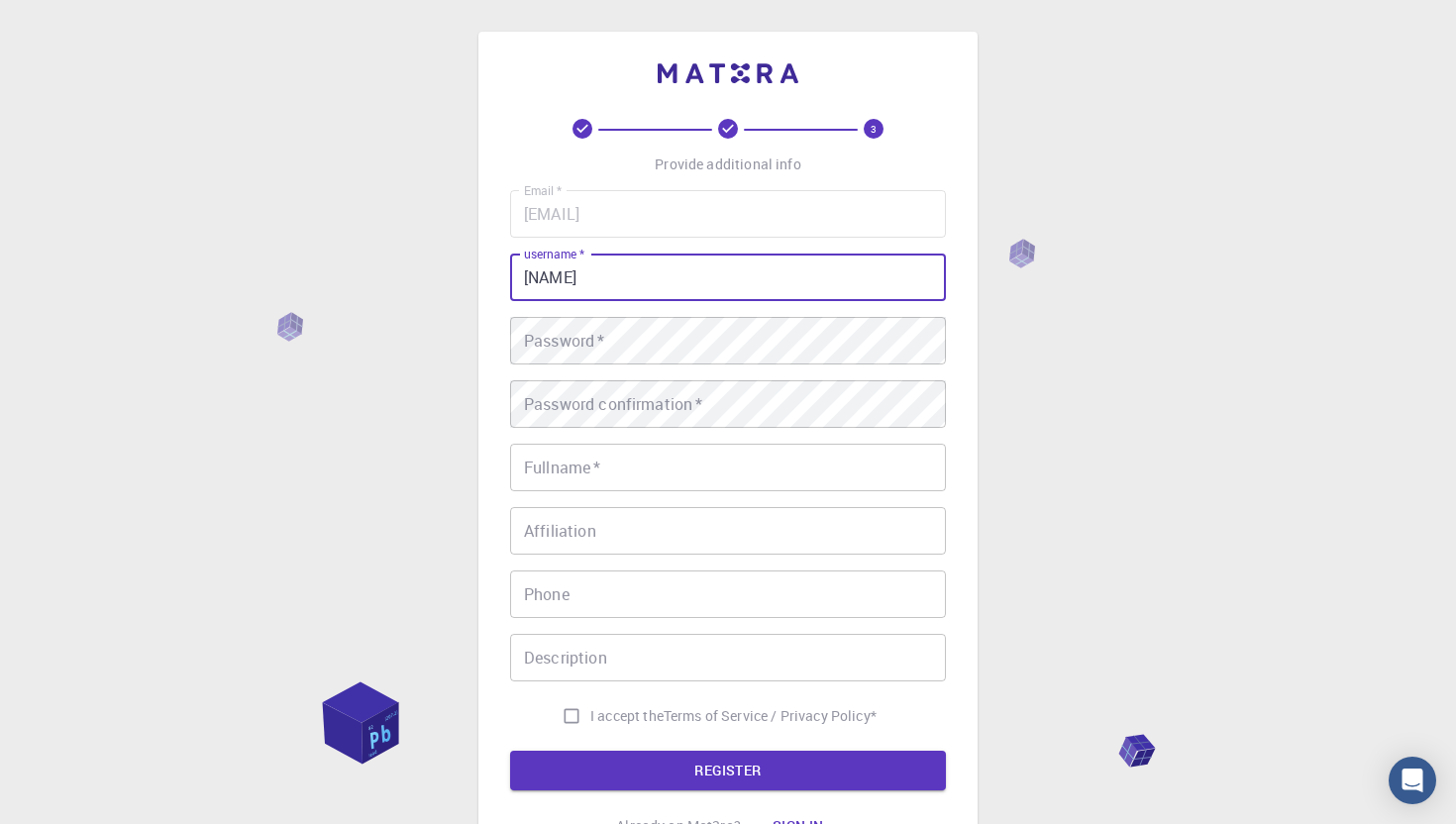 type on "[NAME]" 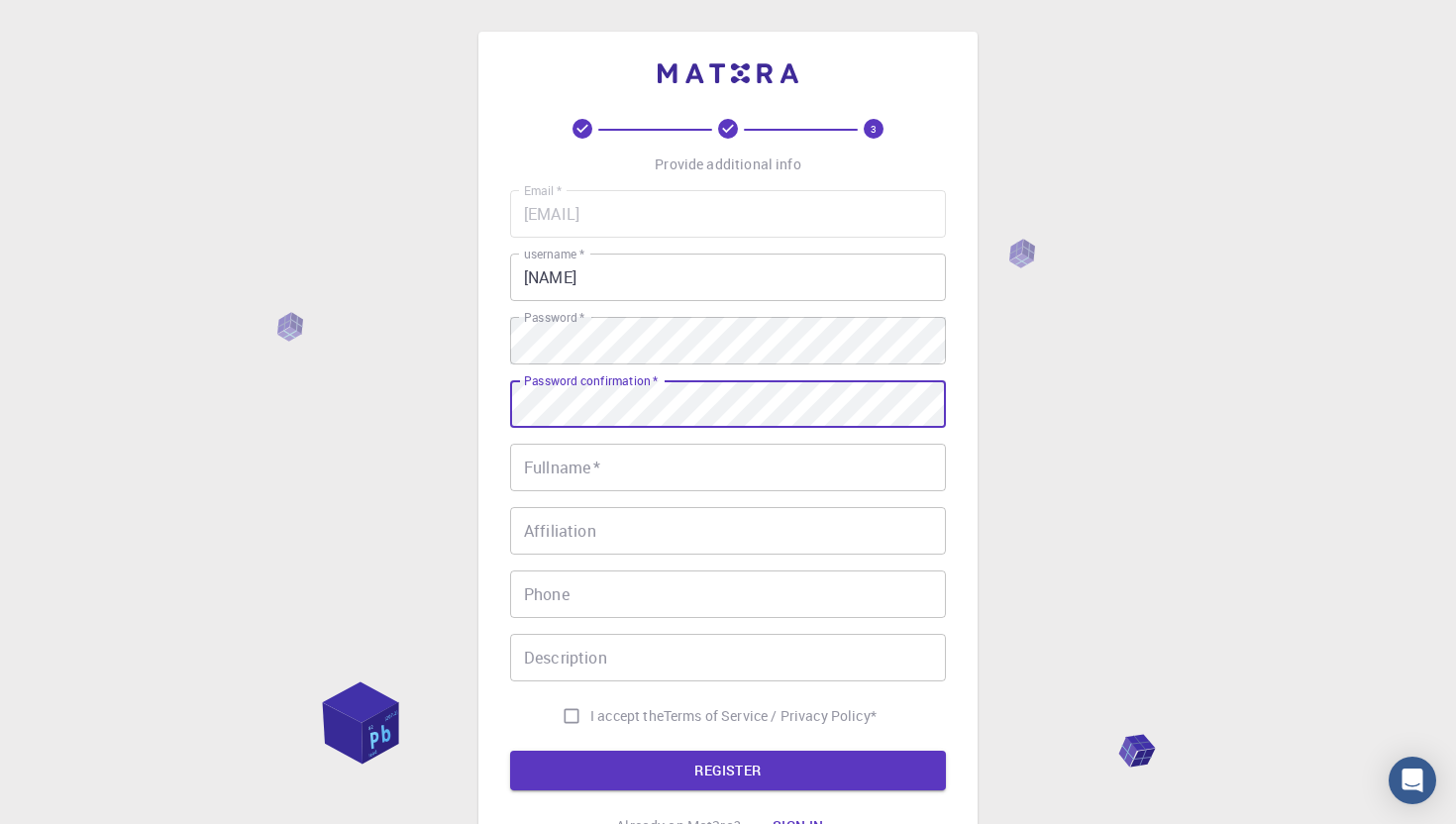 click on "Password confirmation   * Password confirmation   *" at bounding box center (728, 404) 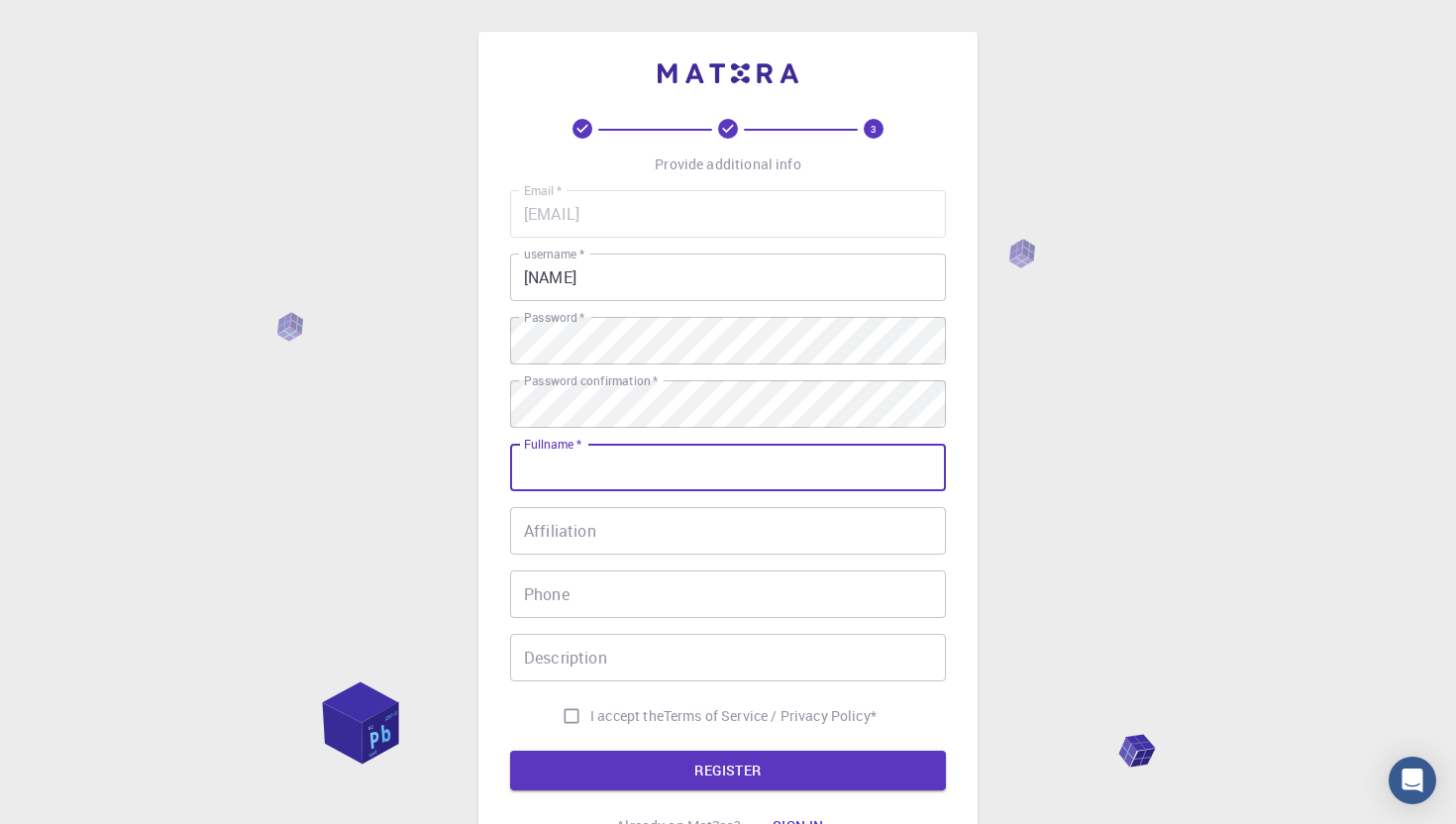 click on "Fullname   * Fullname   *" at bounding box center [728, 467] 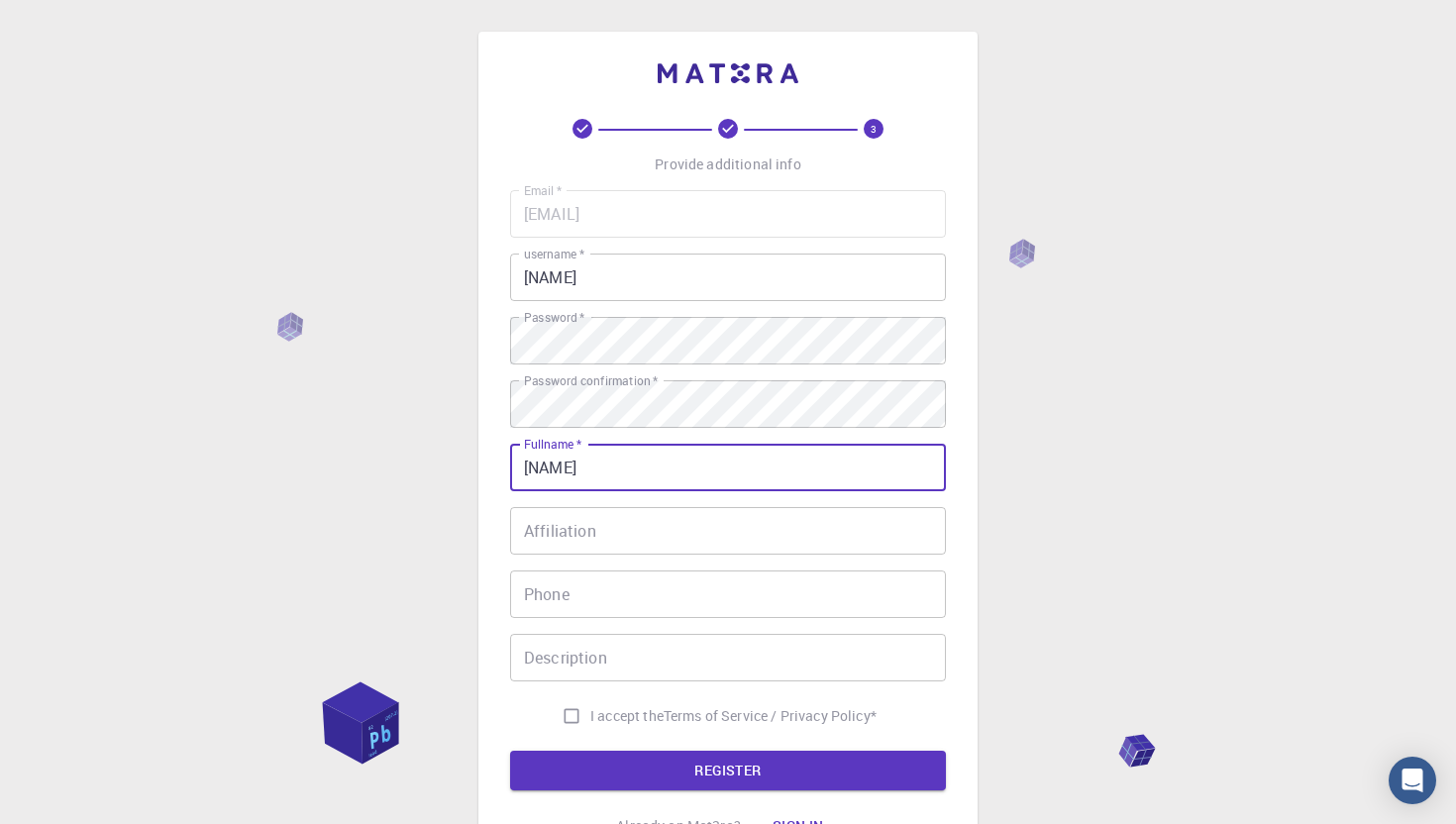 type on "[NAME]" 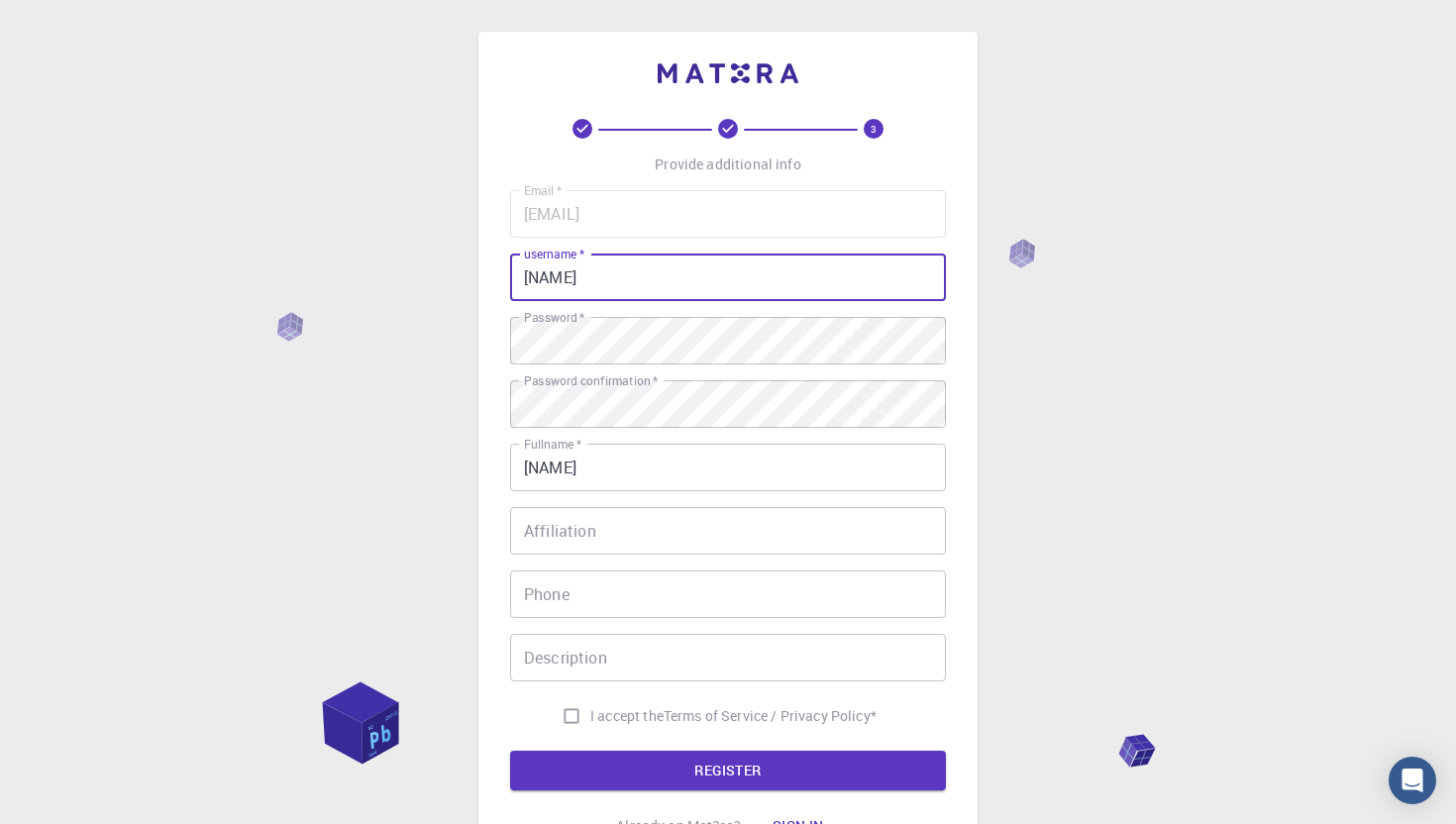 click on "[NAME]" at bounding box center [728, 277] 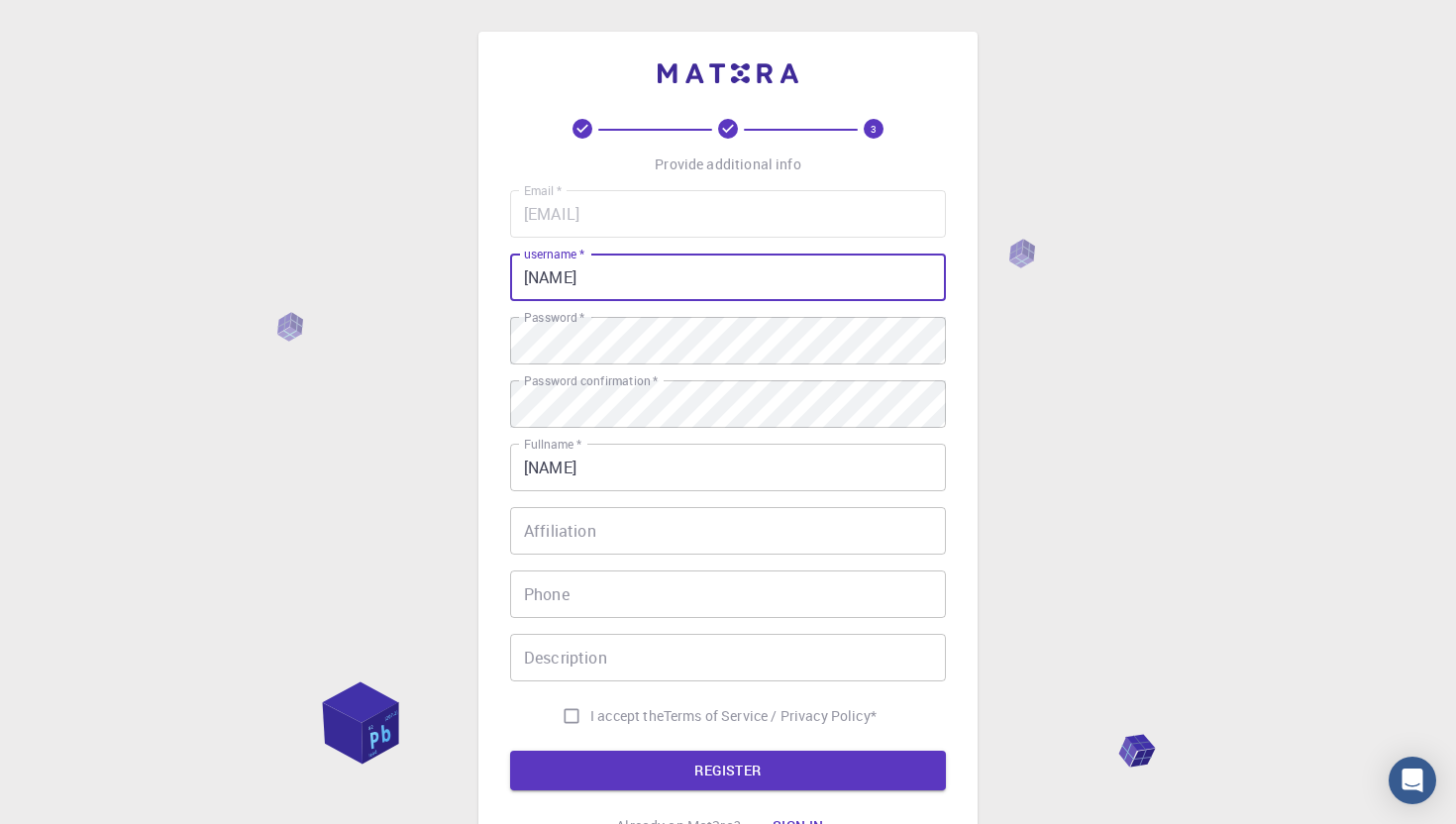 type on "[NAME]" 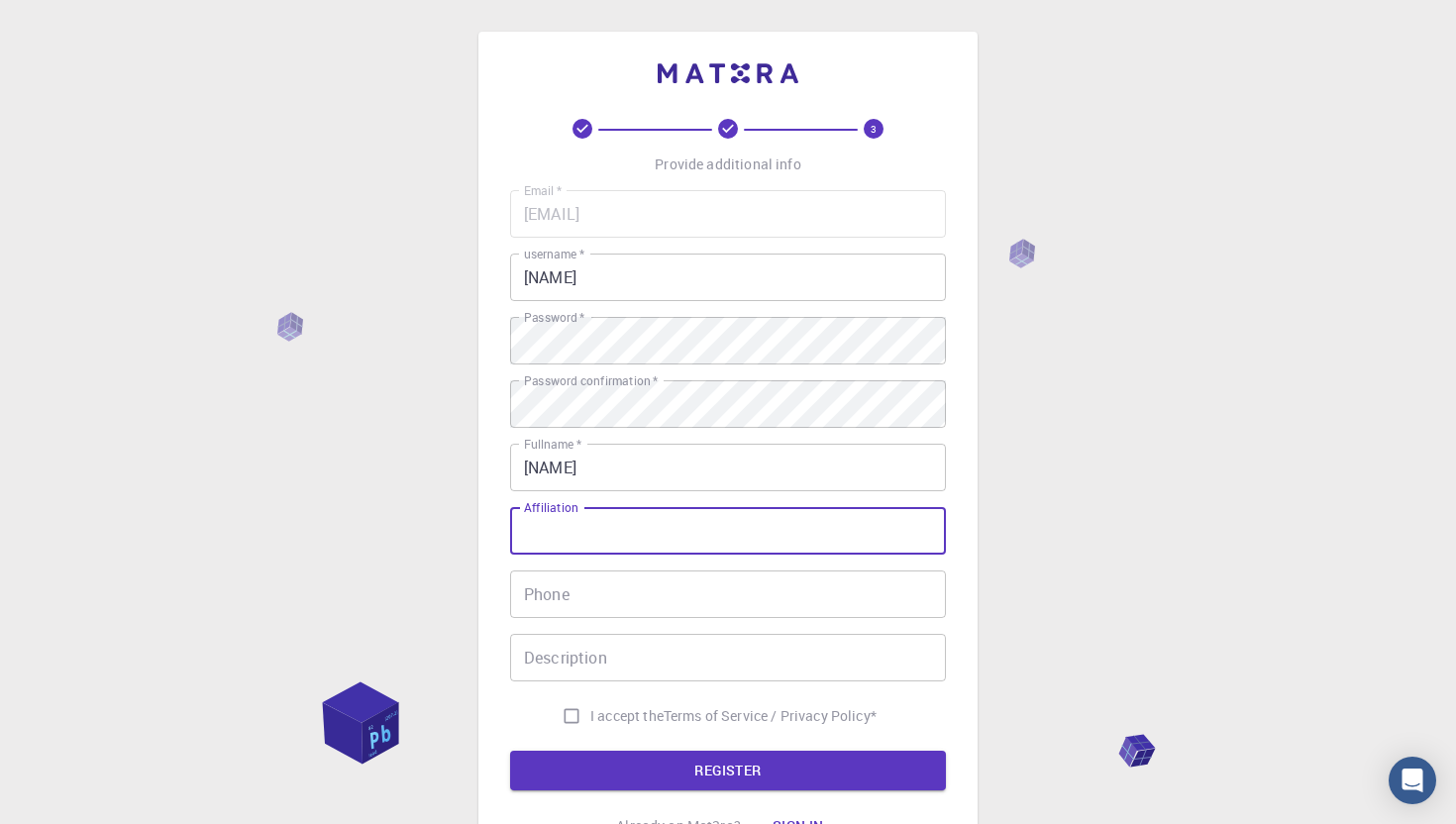 click on "Provide additional info Email   * [EMAIL] Email   * username   * [NAME] username   * Password   * Password   * Password confirmation   * Password confirmation   * Fullname   * [NAME] Fullname   * Affiliation Affiliation Phone Phone Description Description I accept the  Terms of Service / Privacy Policy  * REGISTER Already on Mat3ra? Sign in ©  2025   Exabyte Inc.   All rights reserved. Platform version  2025.6.26 . Documentation Video Tutorials Terms of service Privacy statement" at bounding box center (728, 504) 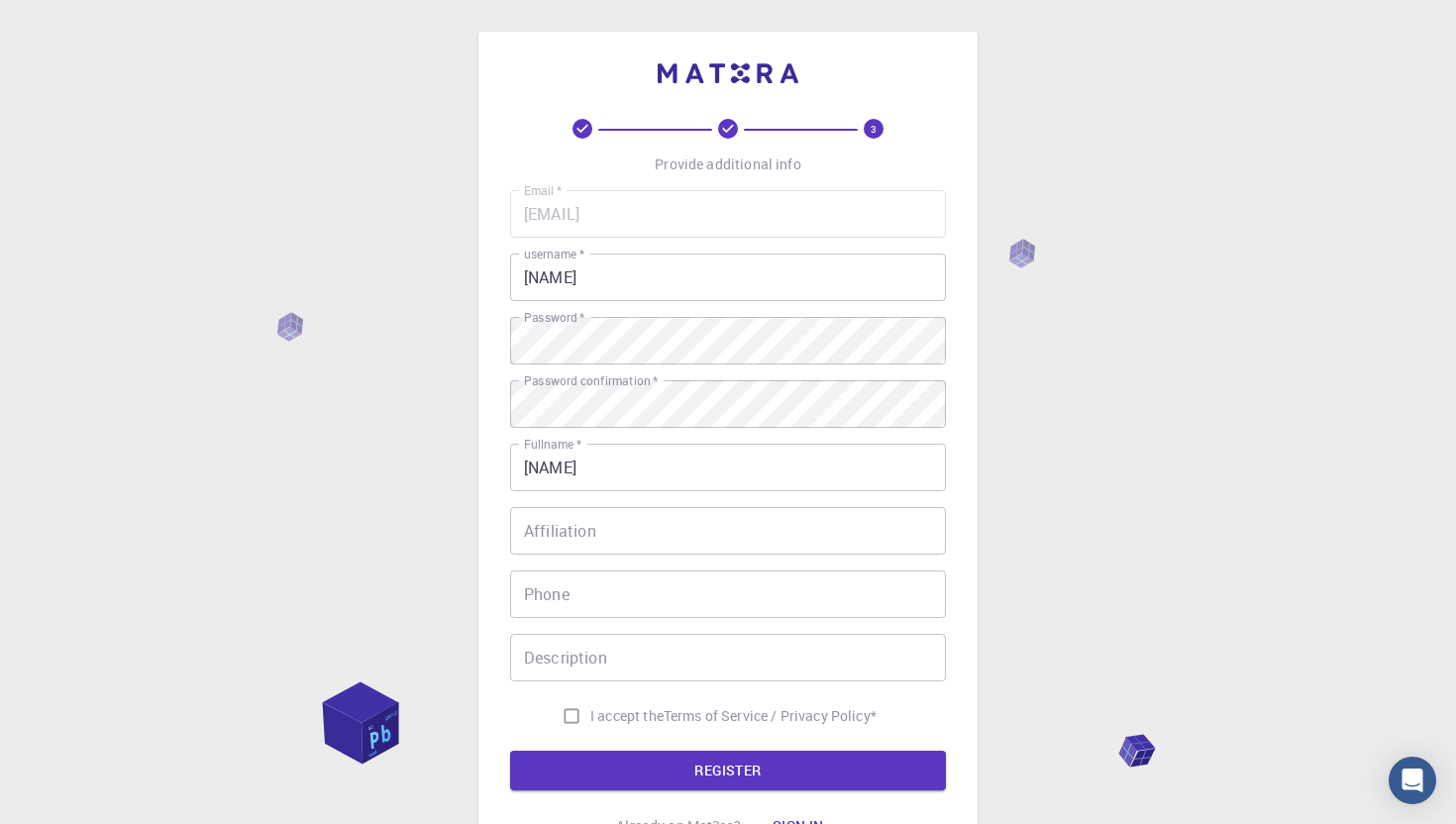 click on "I accept the  Terms of Service / Privacy Policy  *" at bounding box center (572, 716) 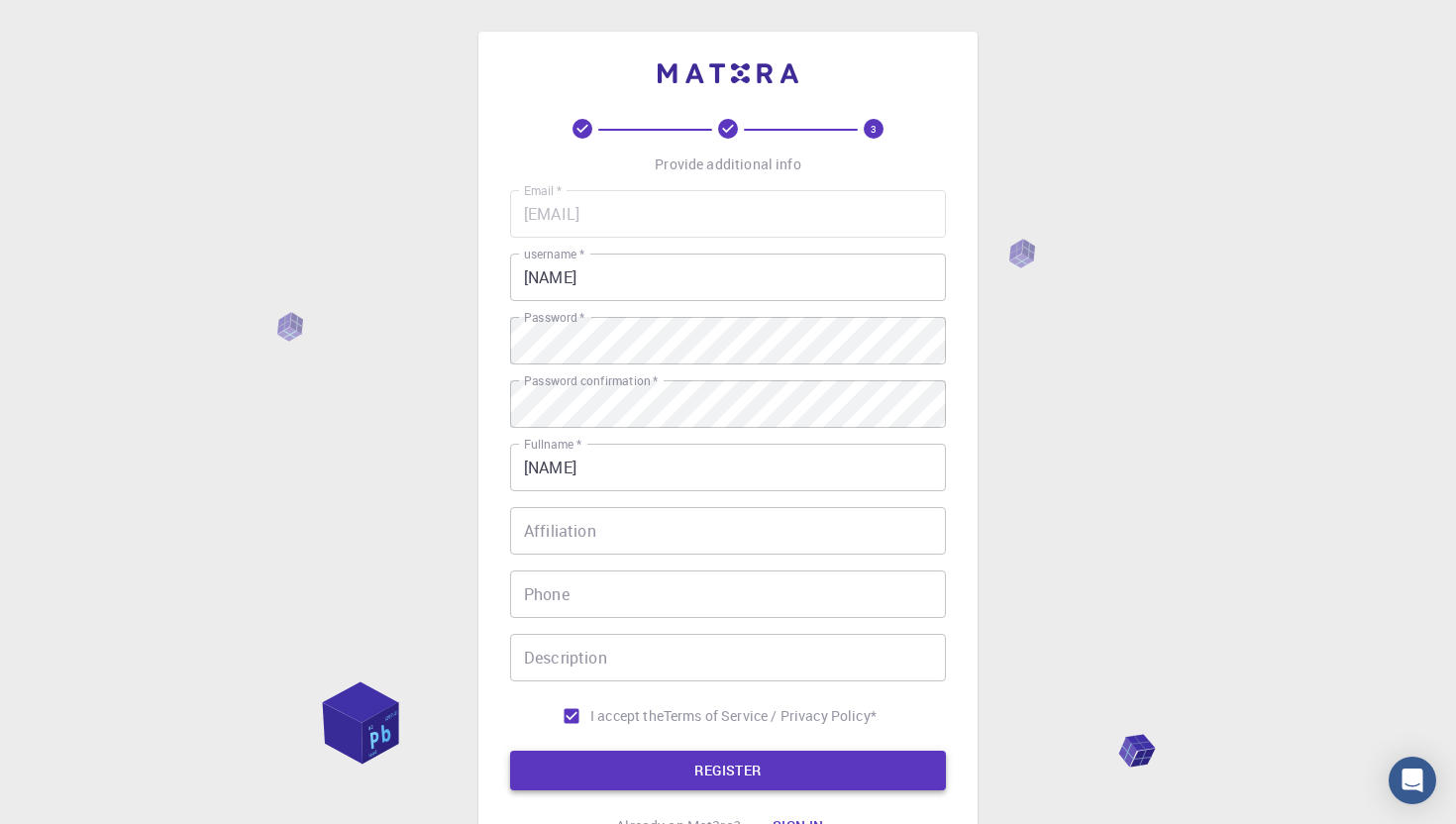click on "REGISTER" at bounding box center [728, 771] 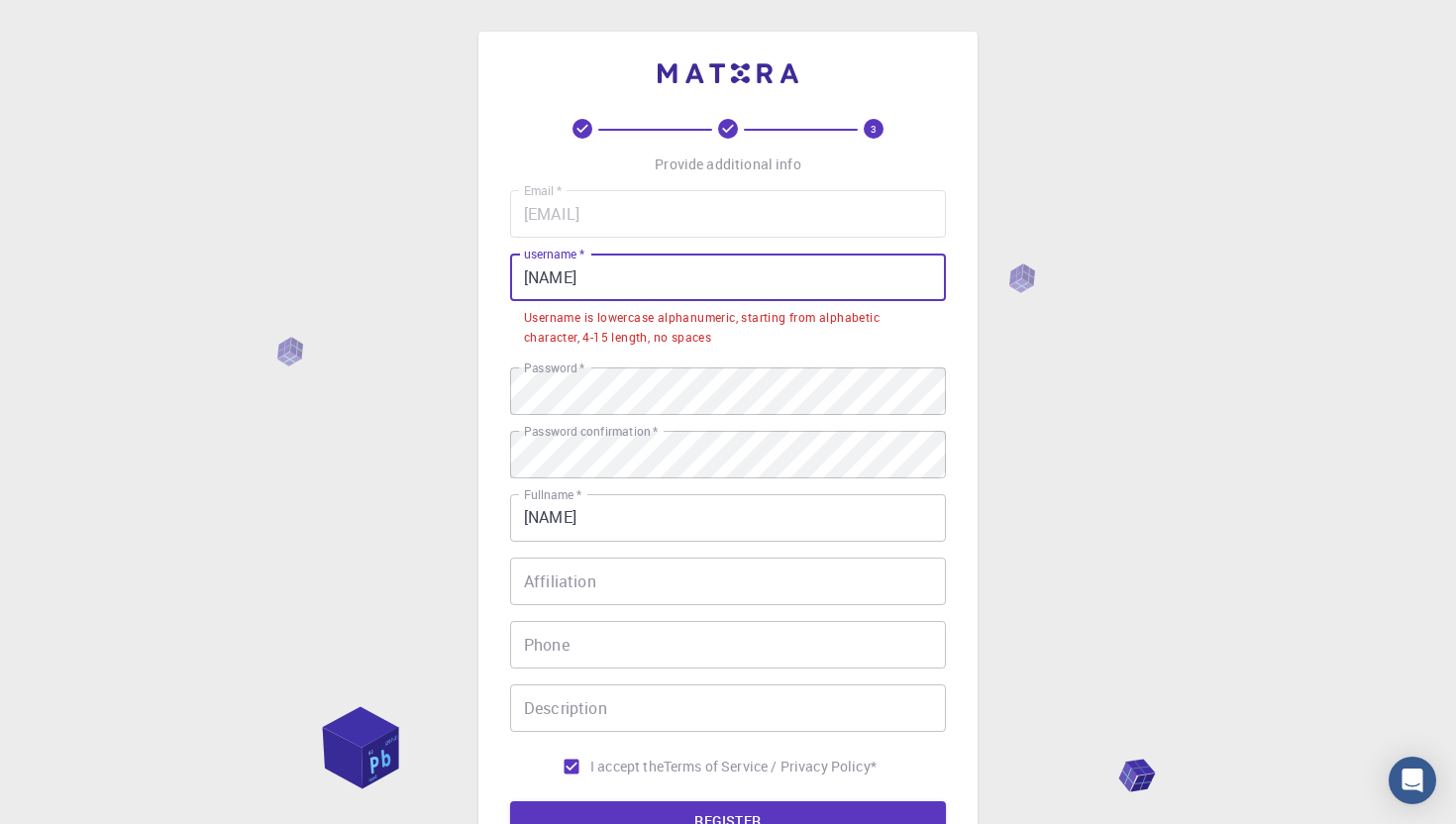 click on "[NAME]" at bounding box center (728, 277) 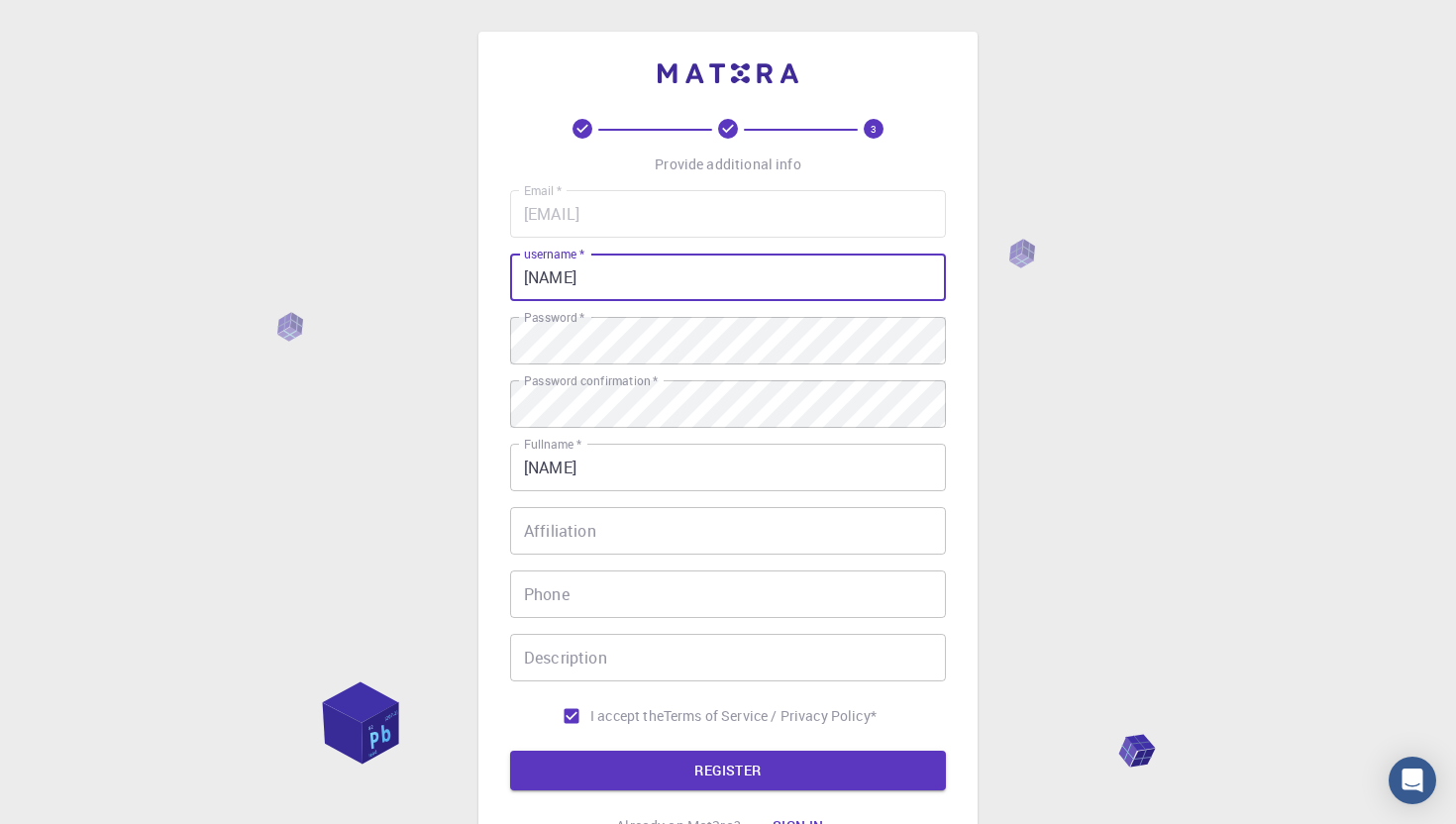 click on "REGISTER" at bounding box center (728, 771) 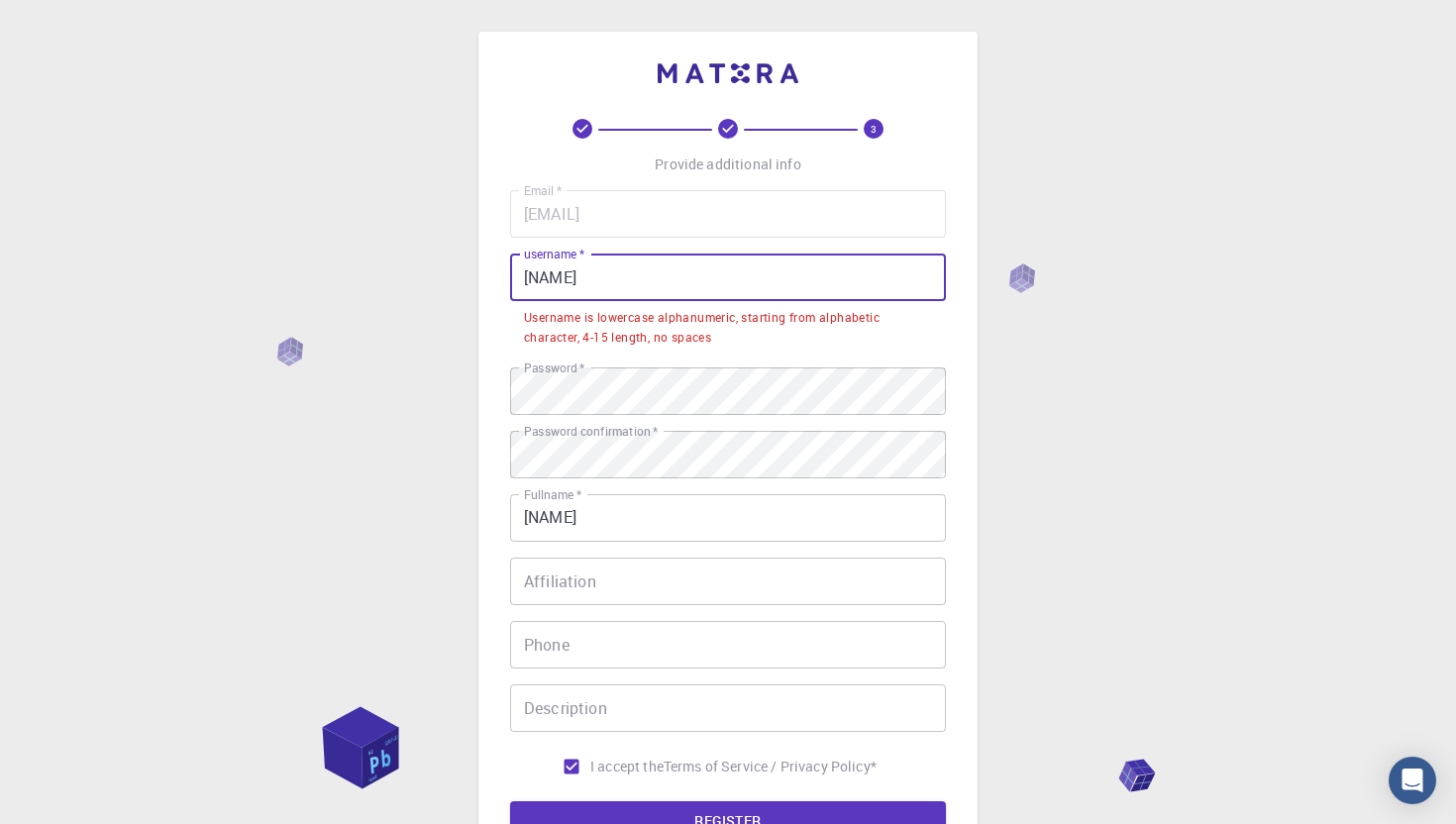 click on "[NAME]" at bounding box center [728, 277] 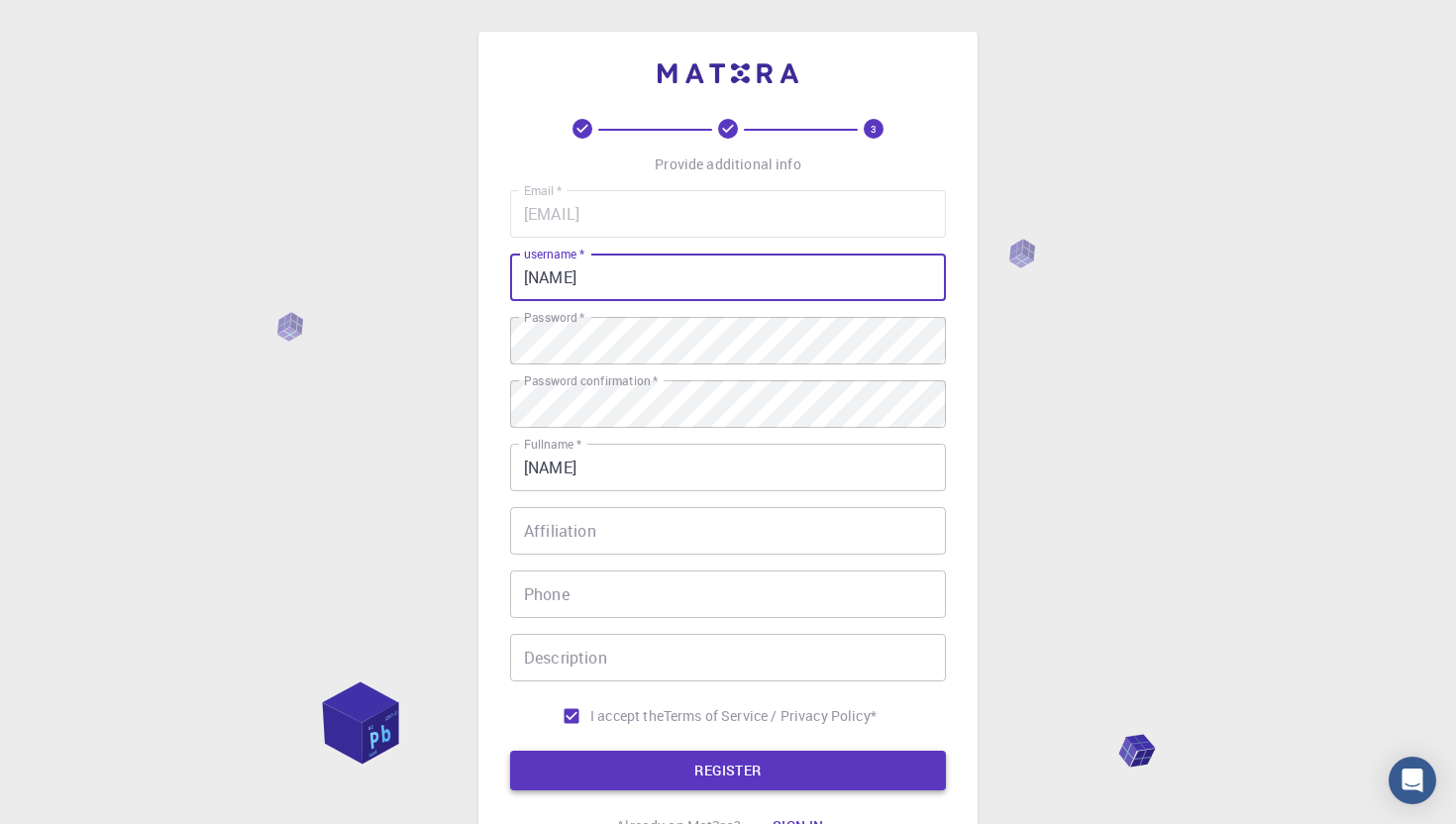 type on "[NAME]" 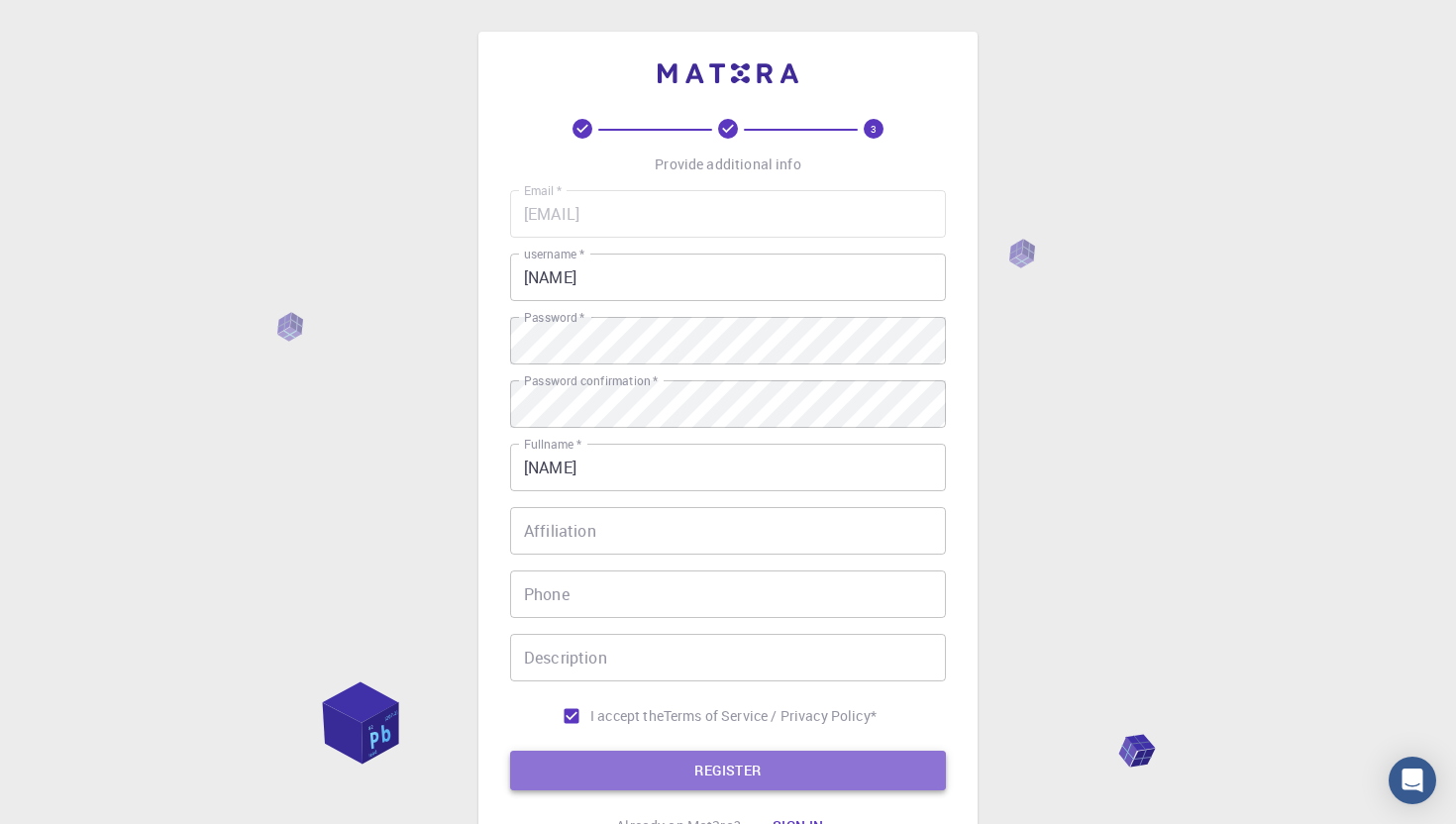 click on "REGISTER" at bounding box center [728, 771] 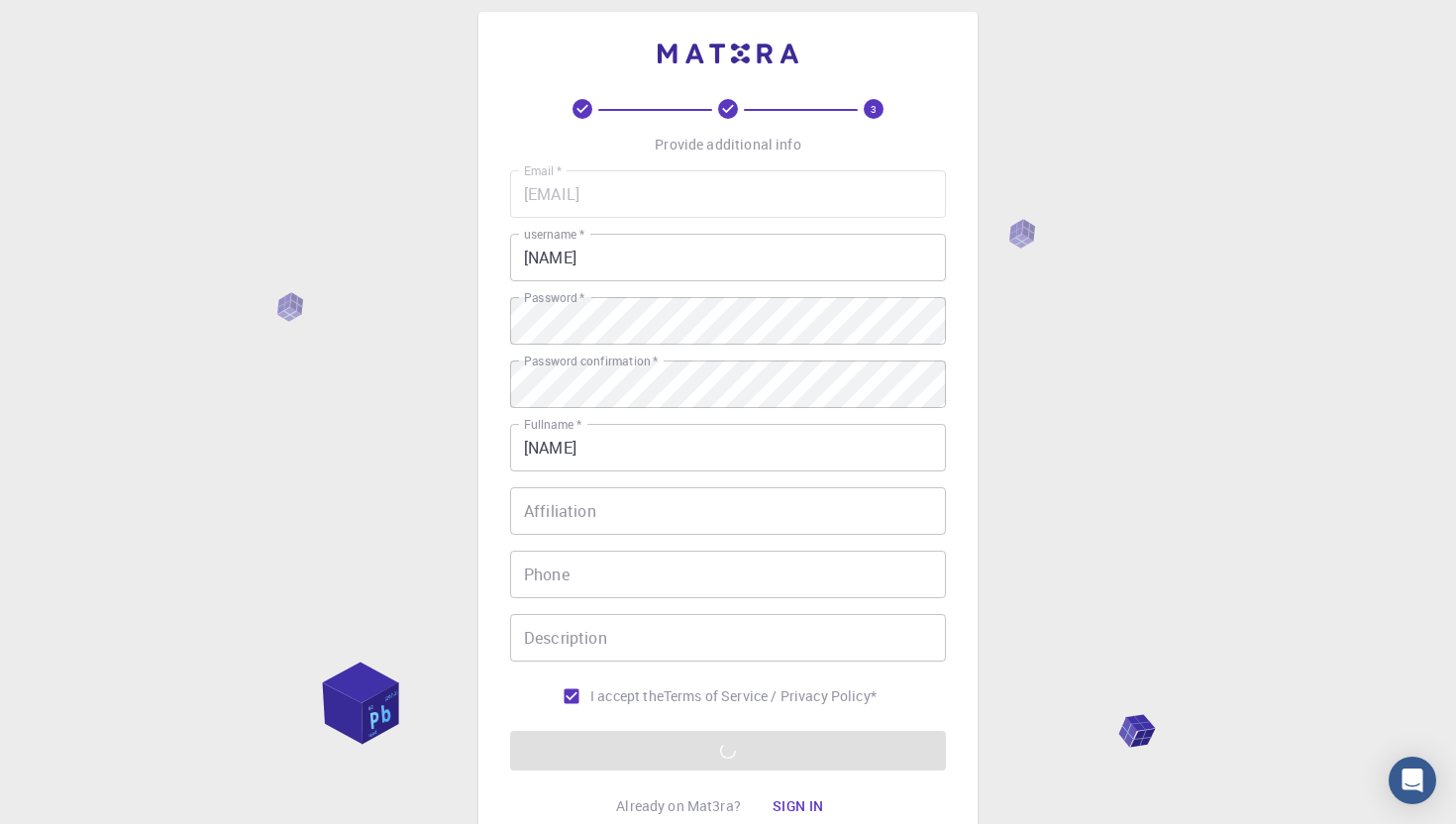 scroll, scrollTop: 0, scrollLeft: 0, axis: both 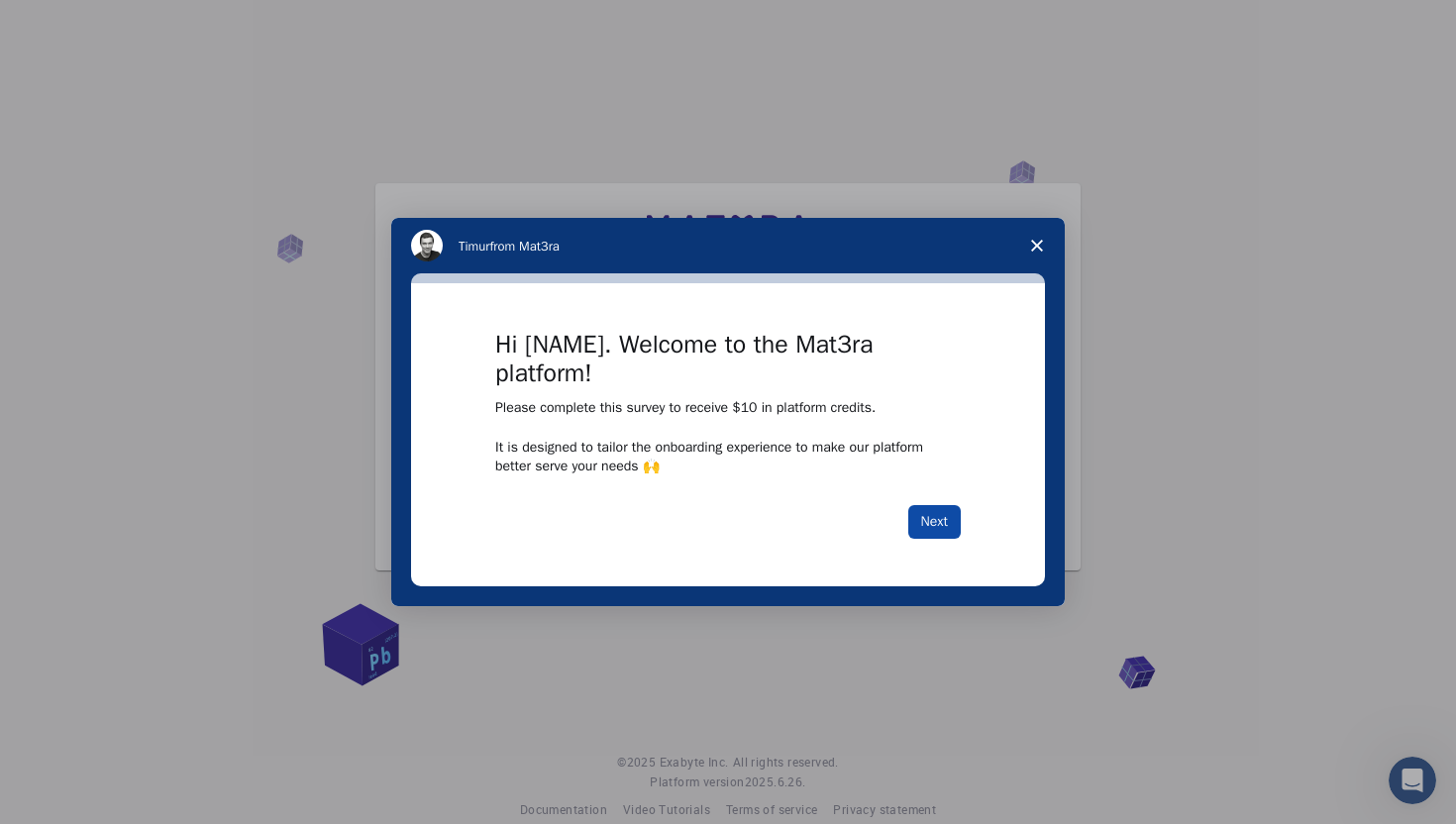 click on "Next" at bounding box center [934, 522] 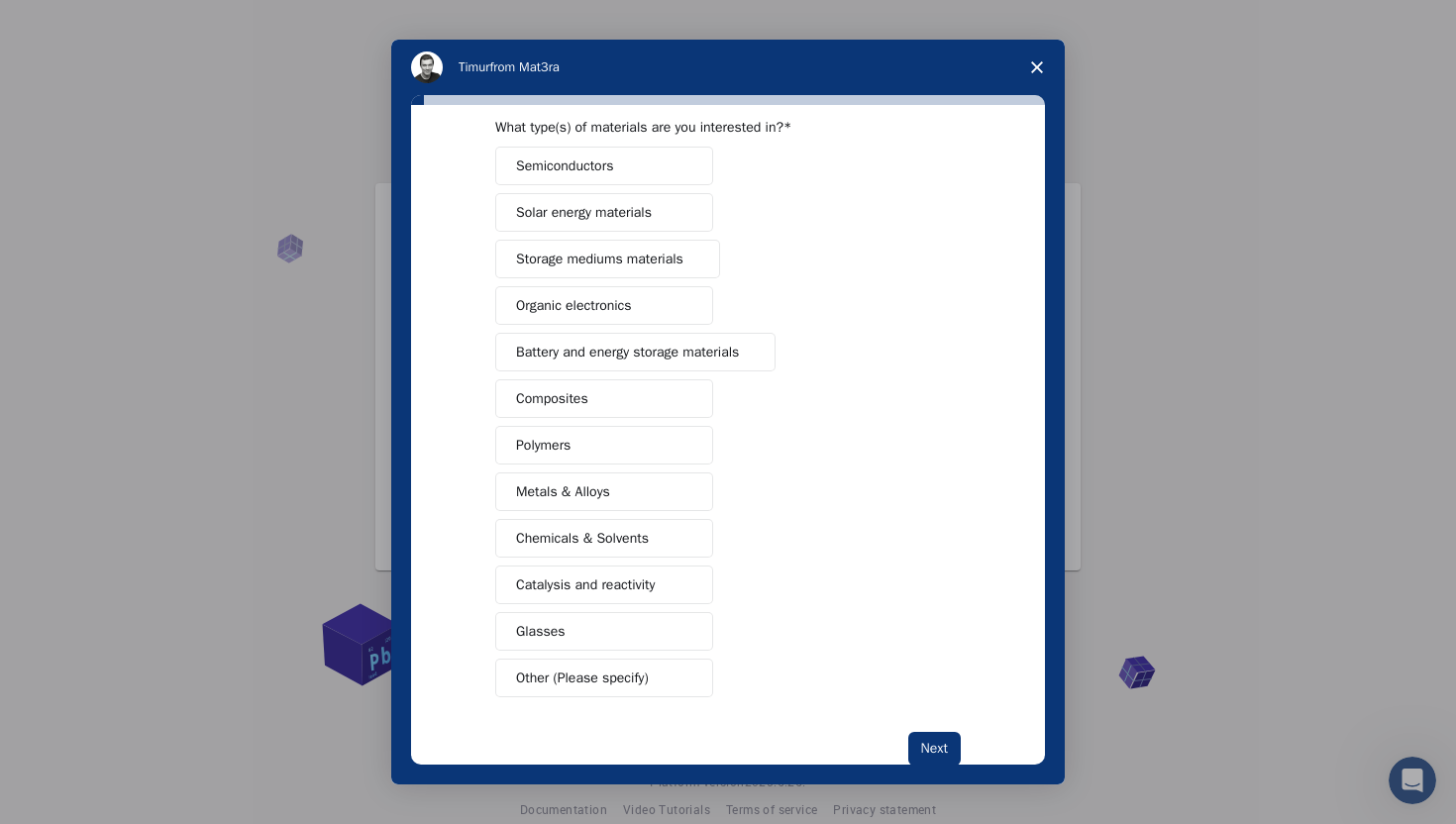scroll, scrollTop: 132, scrollLeft: 0, axis: vertical 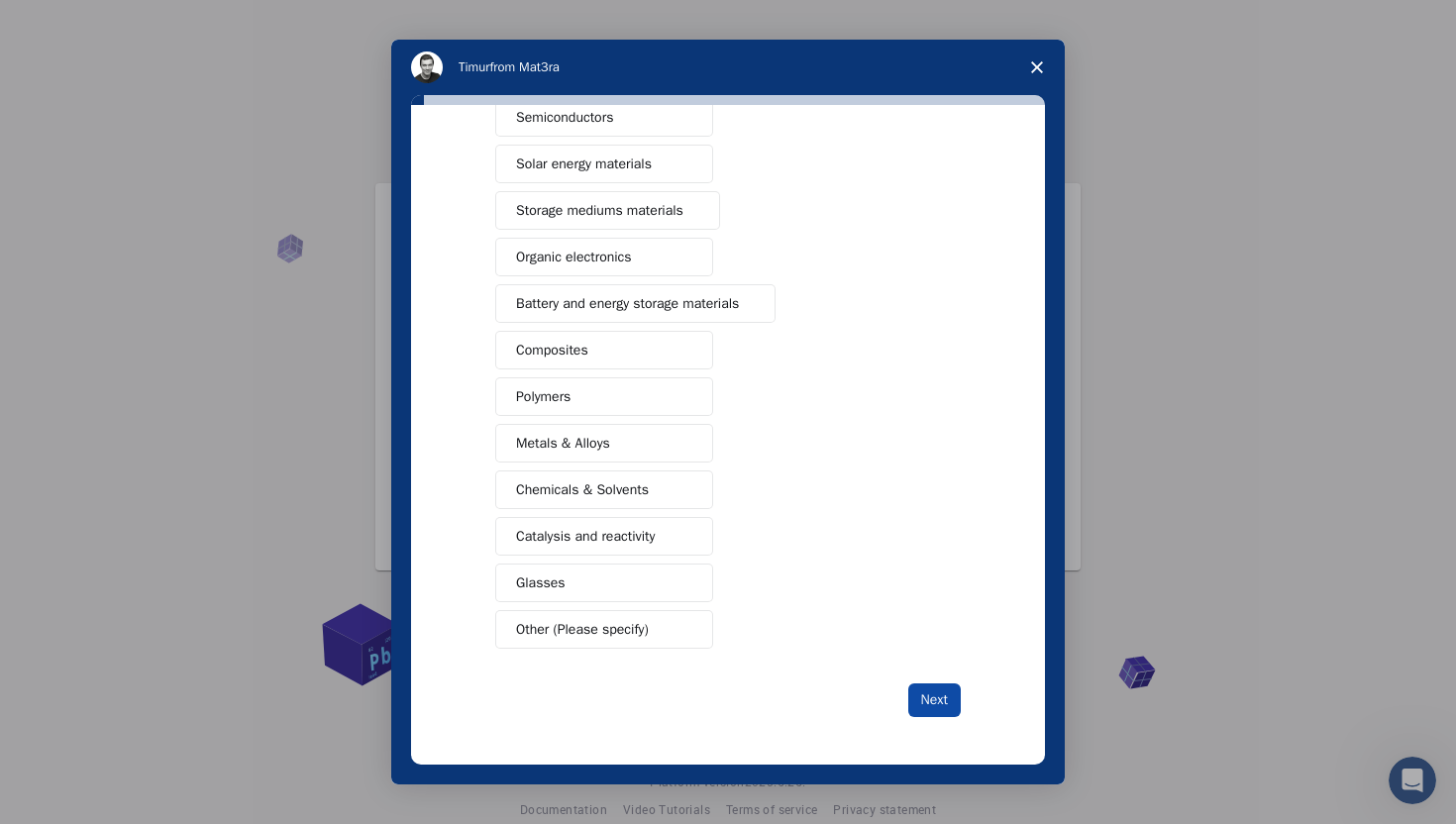 click on "Next" at bounding box center (934, 700) 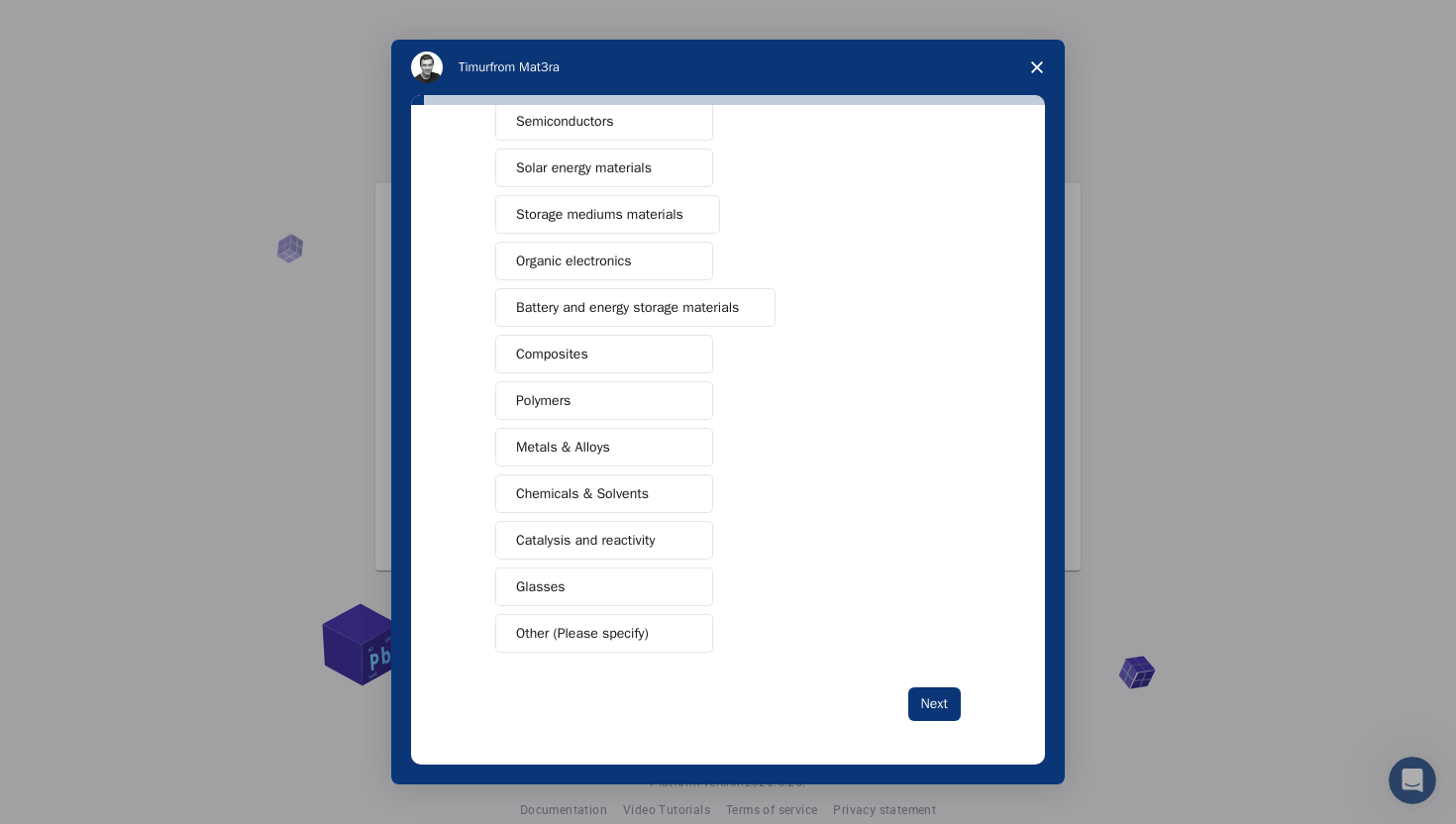 scroll, scrollTop: 154, scrollLeft: 0, axis: vertical 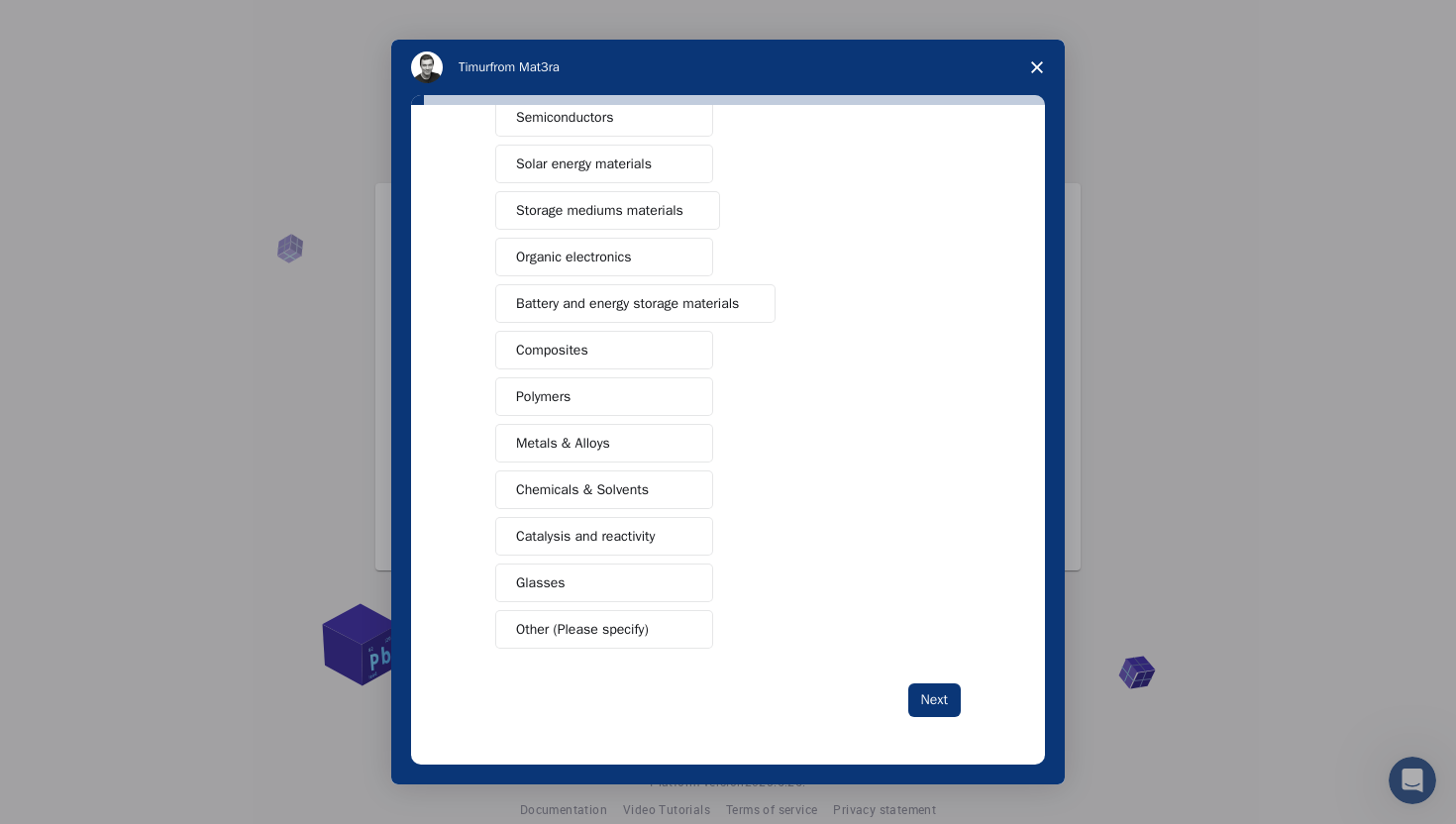 click on "Glasses" at bounding box center [604, 582] 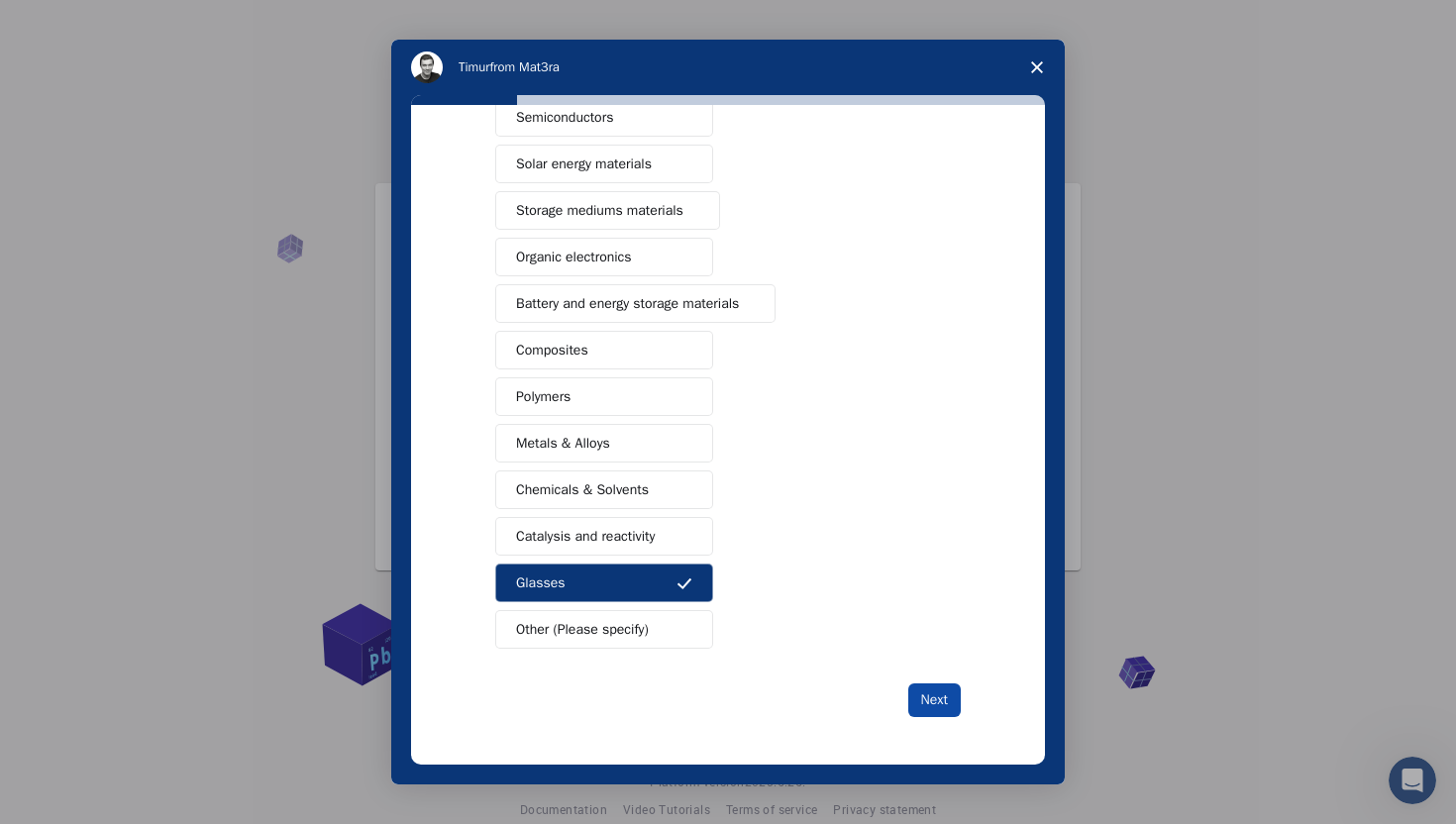 click on "Next" at bounding box center [934, 700] 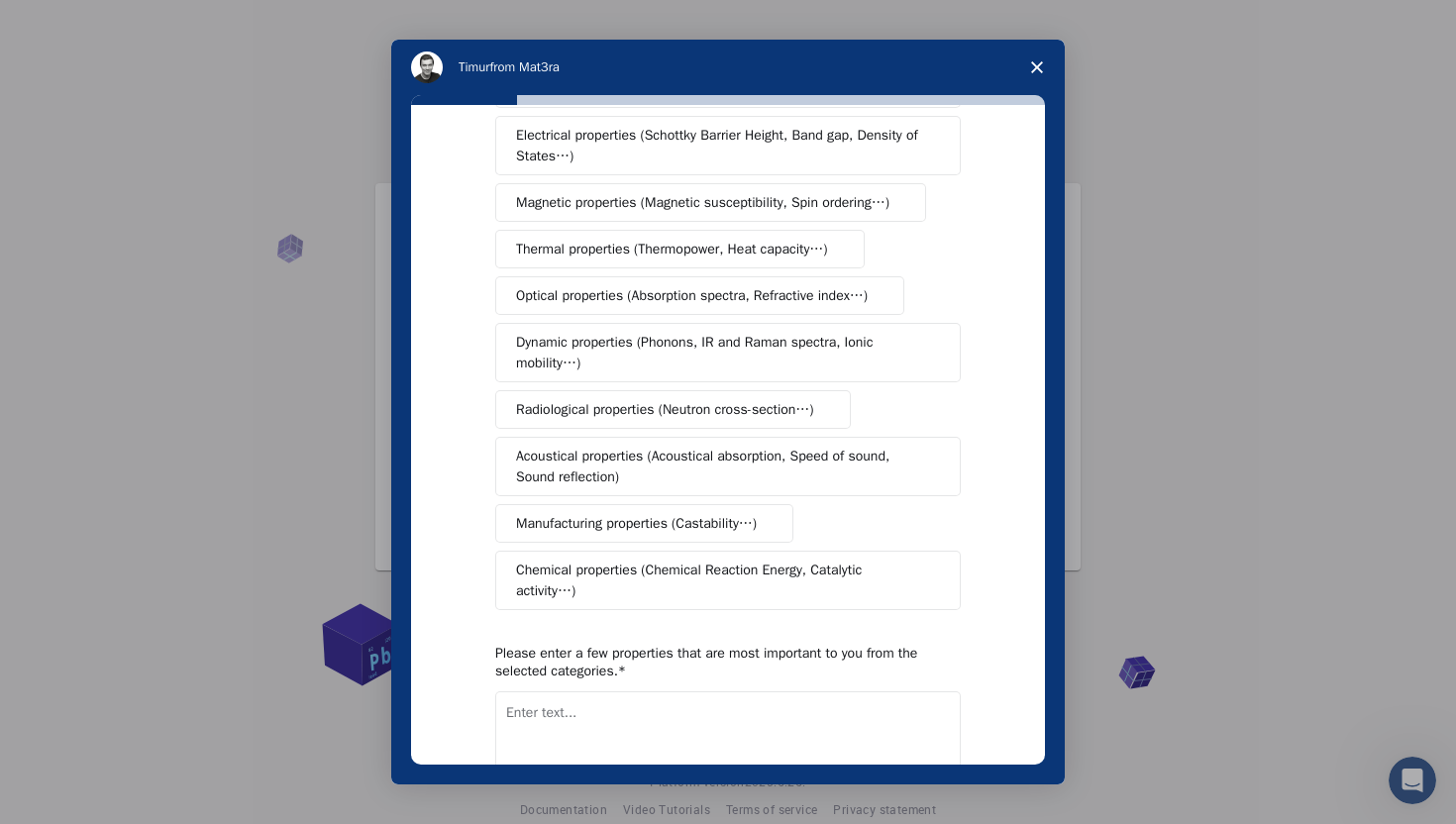 scroll, scrollTop: 0, scrollLeft: 0, axis: both 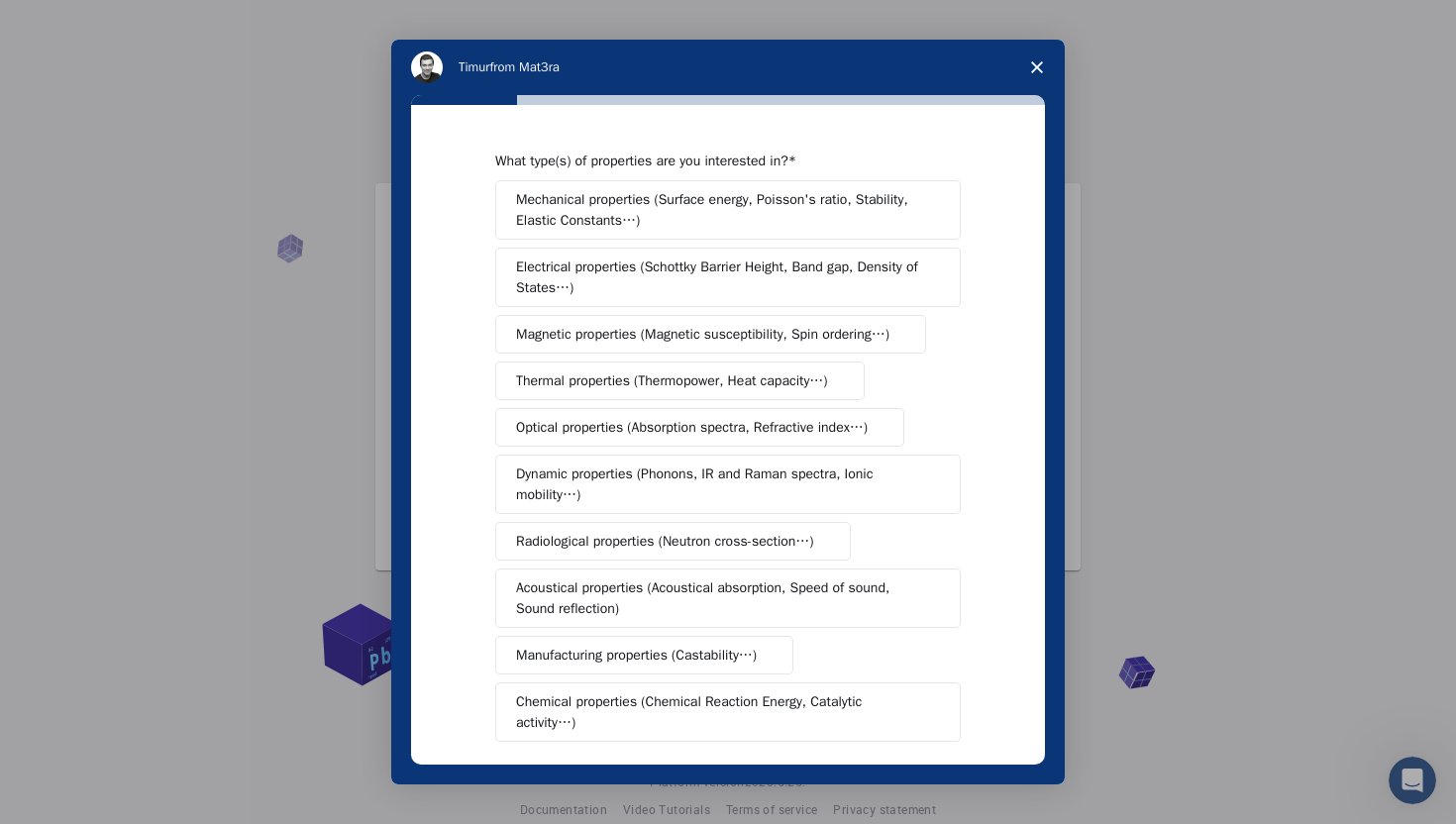 click on "Chemical properties (Chemical Reaction Energy, Catalytic activity…)" at bounding box center (728, 712) 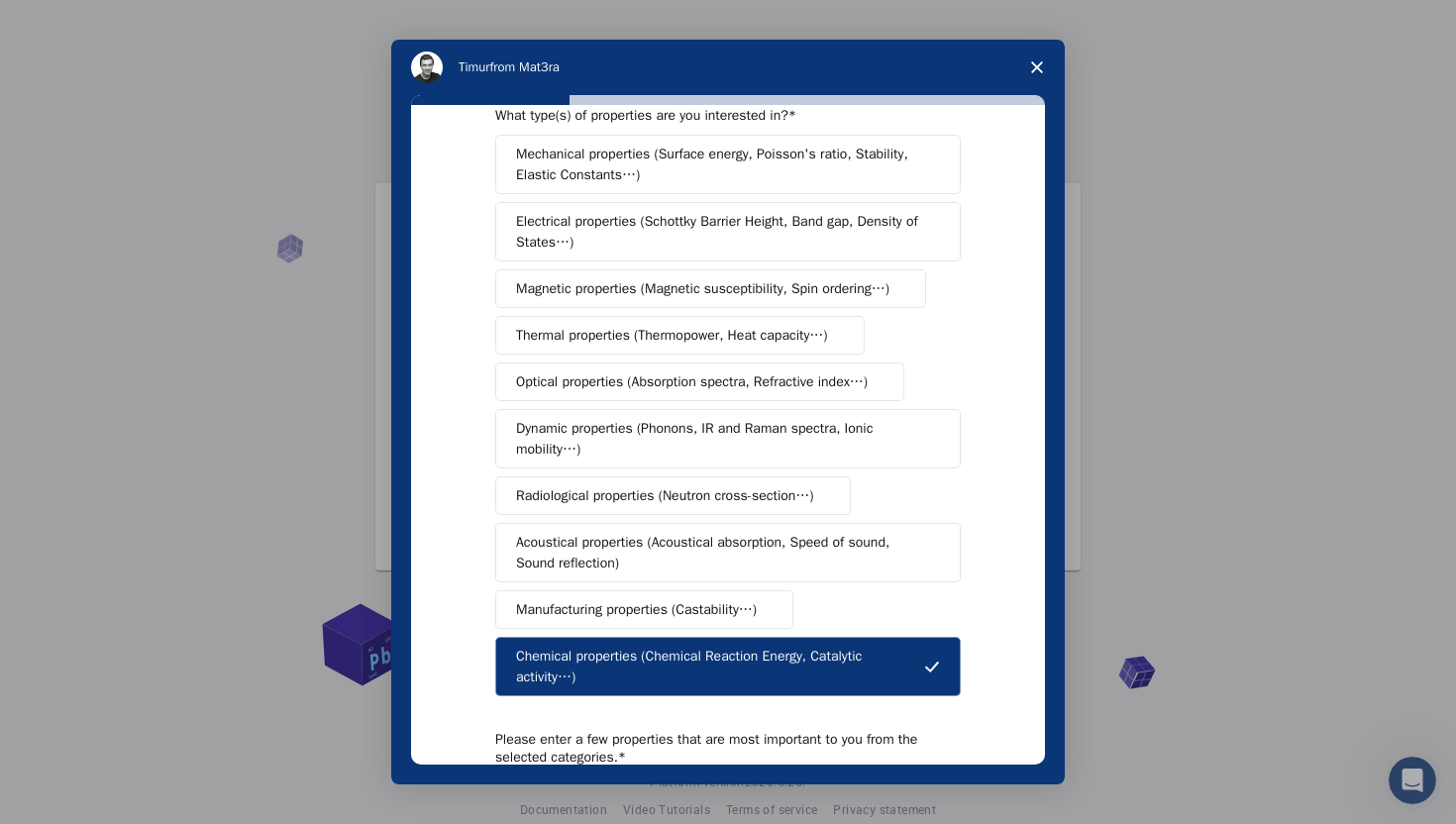 scroll, scrollTop: 86, scrollLeft: 0, axis: vertical 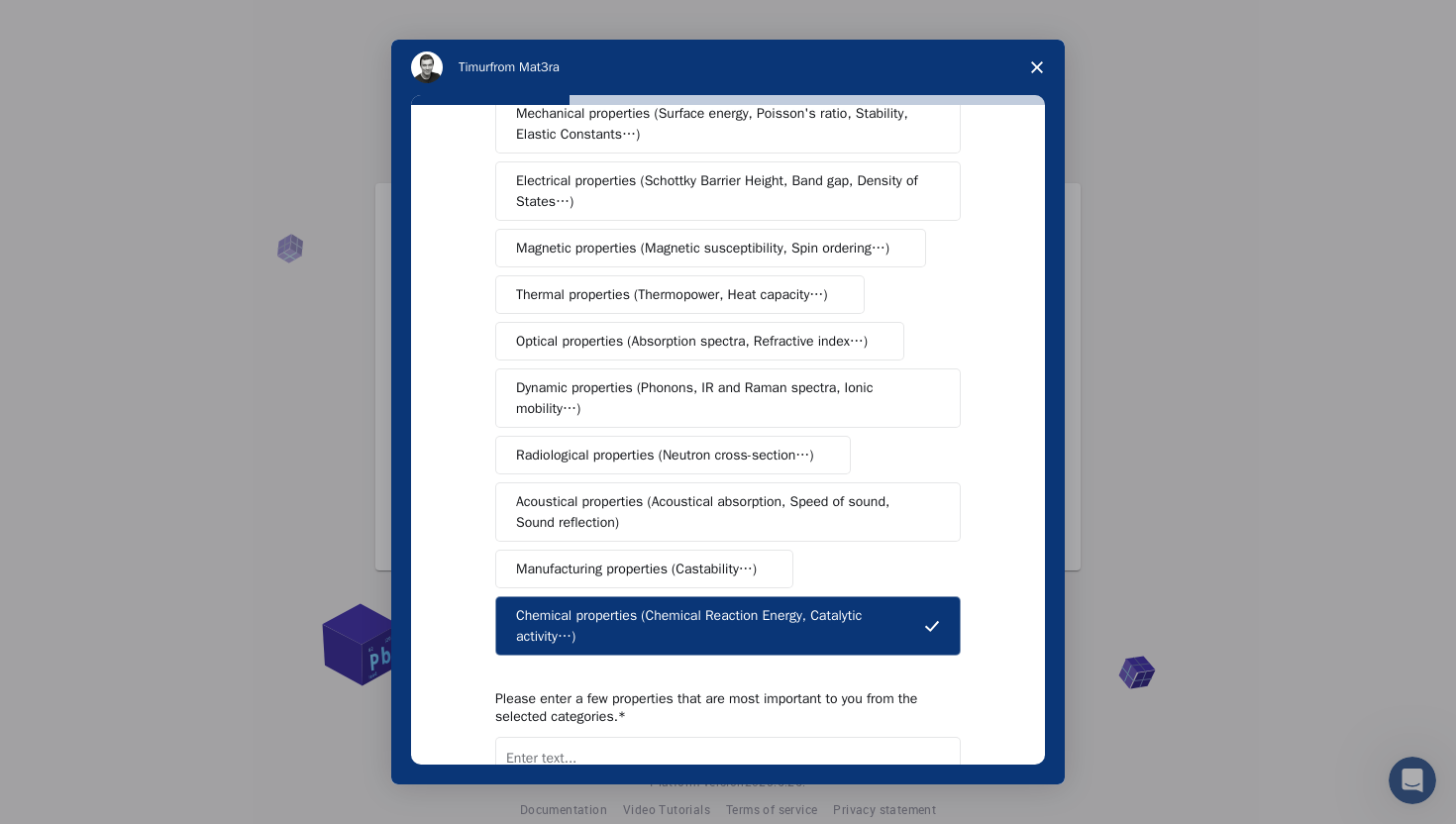 click 